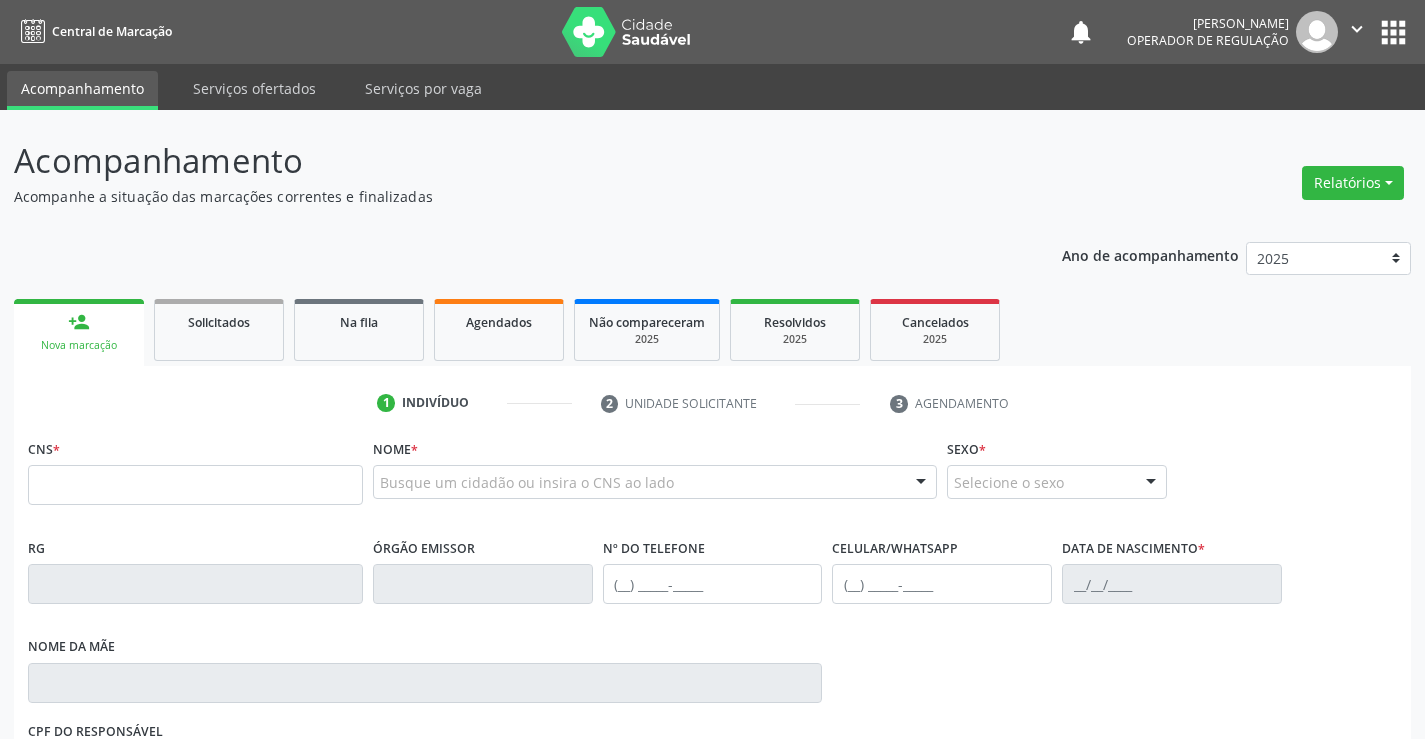 scroll, scrollTop: 0, scrollLeft: 0, axis: both 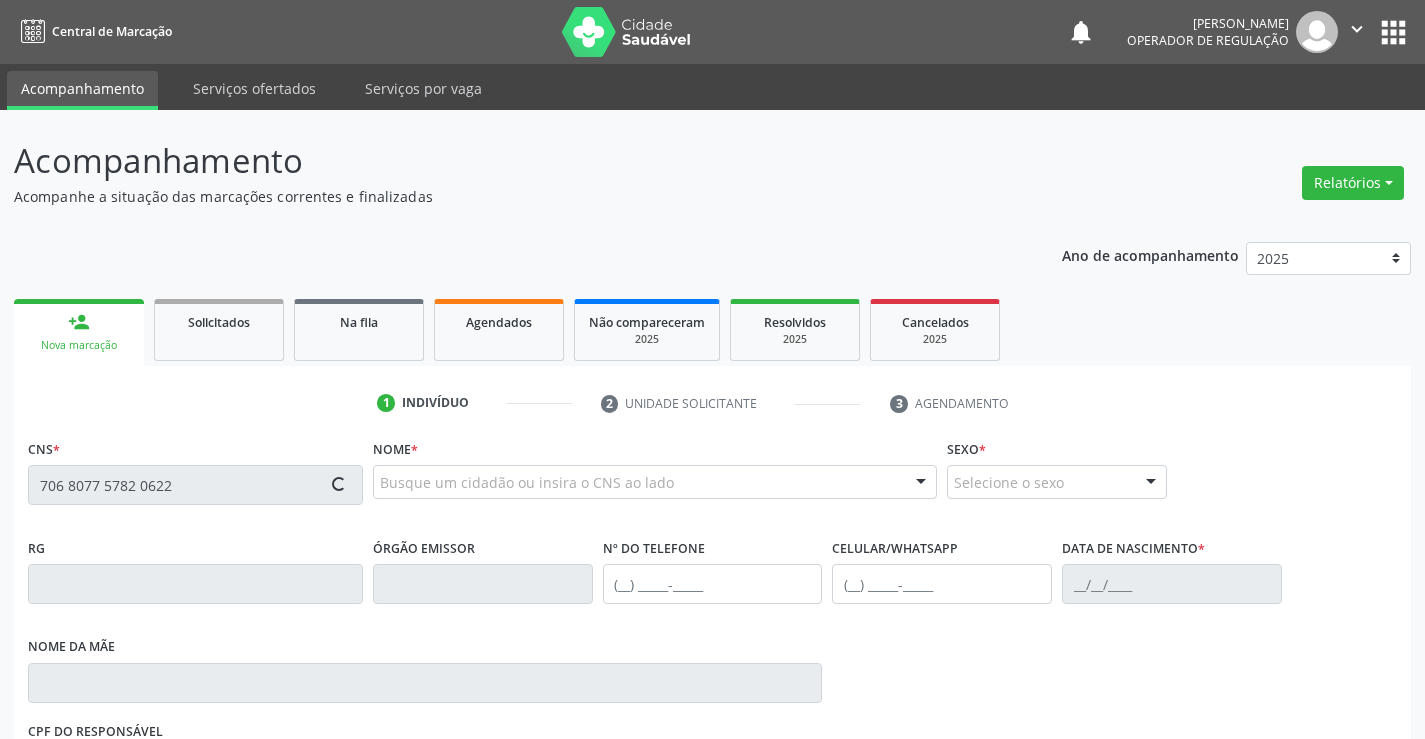 type on "706 8077 5782 0622" 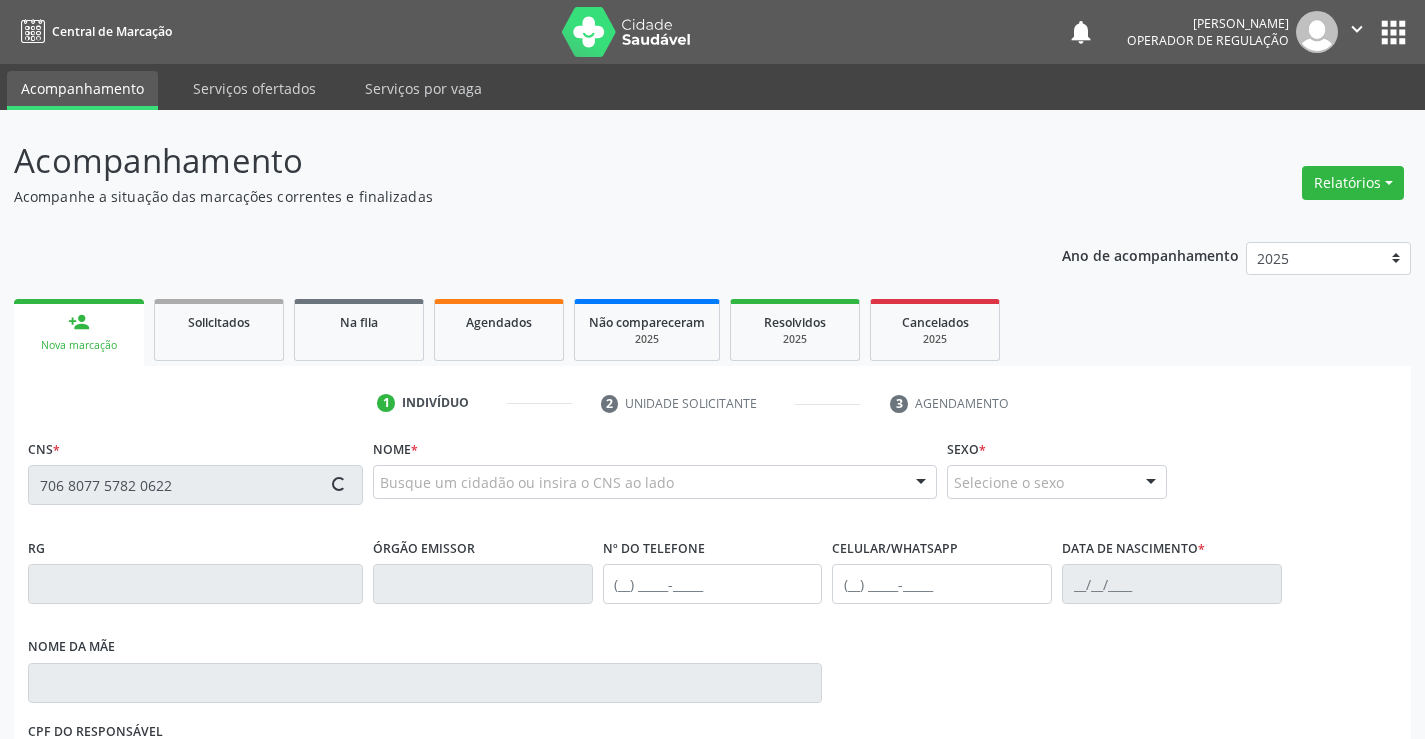 type 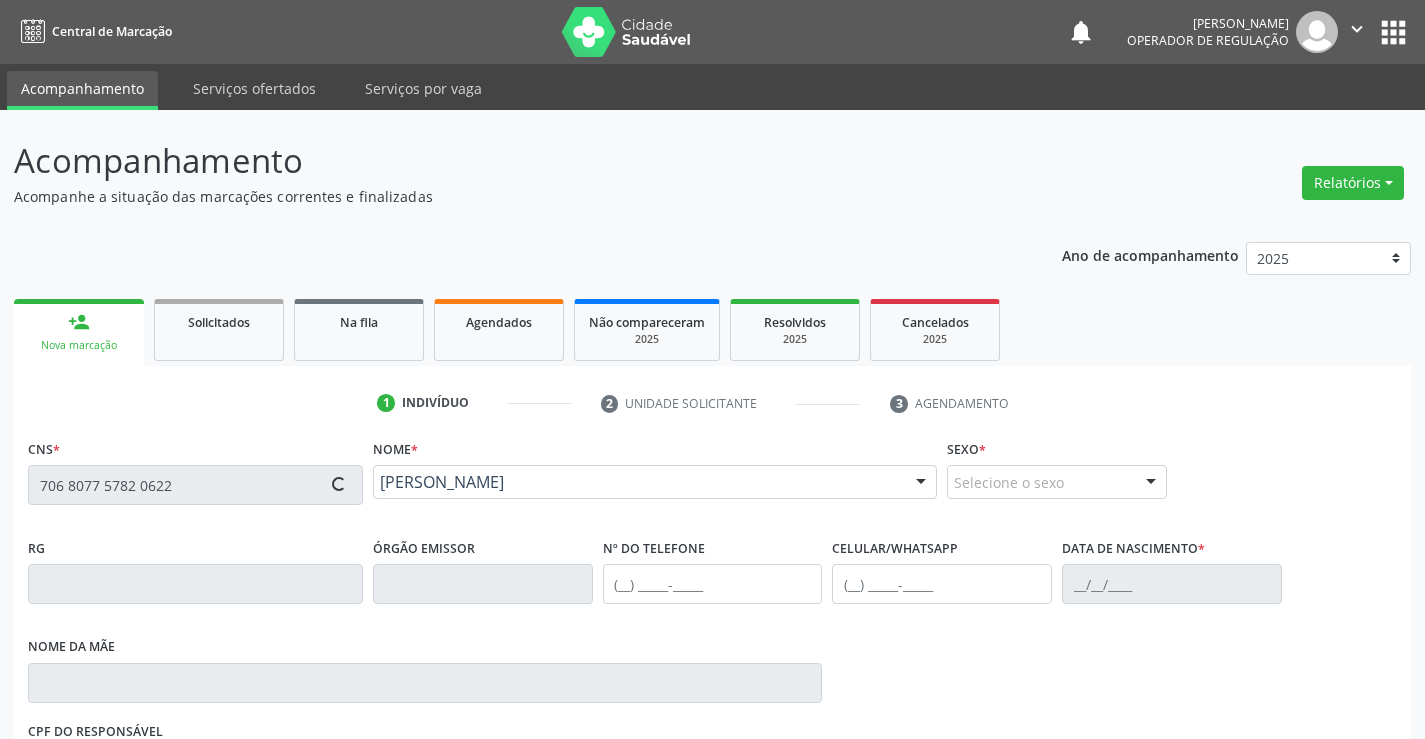 type on "0561677093" 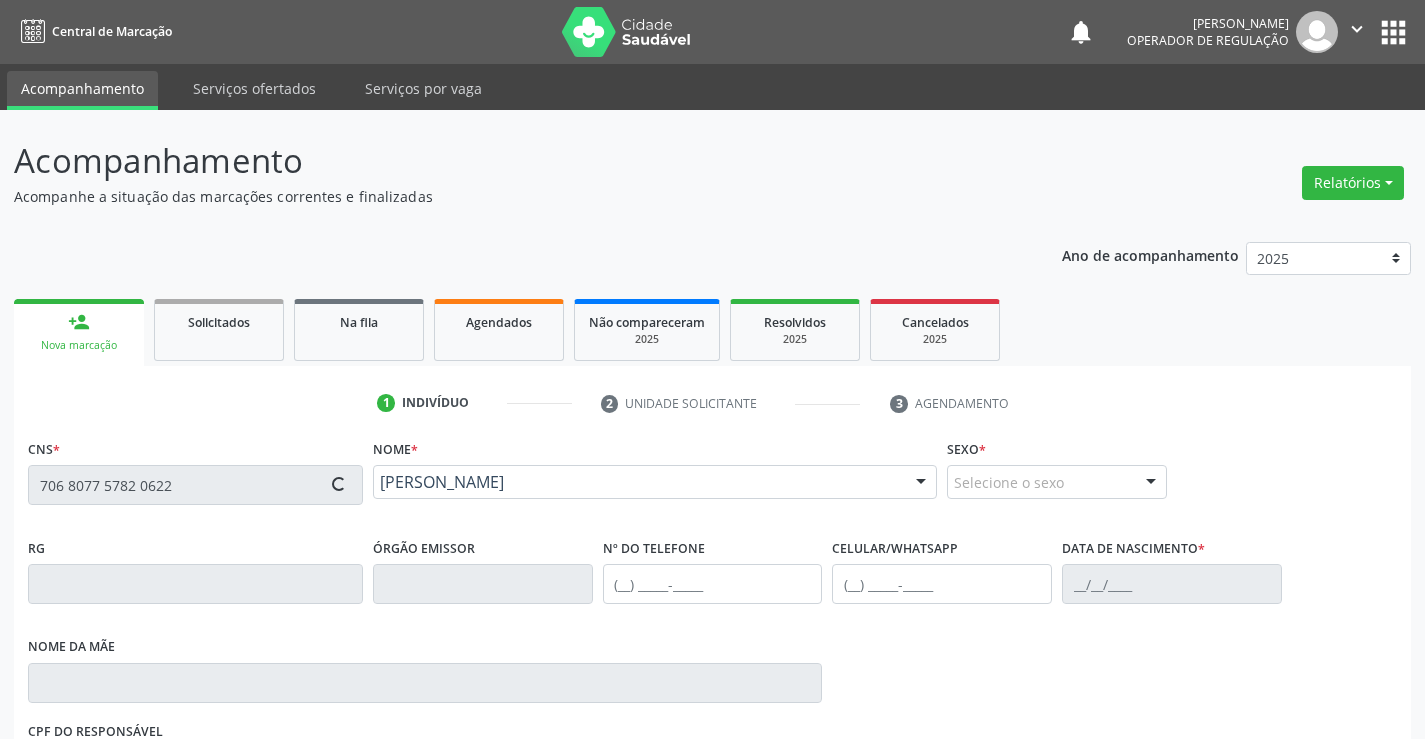 type on "[PHONE_NUMBER]" 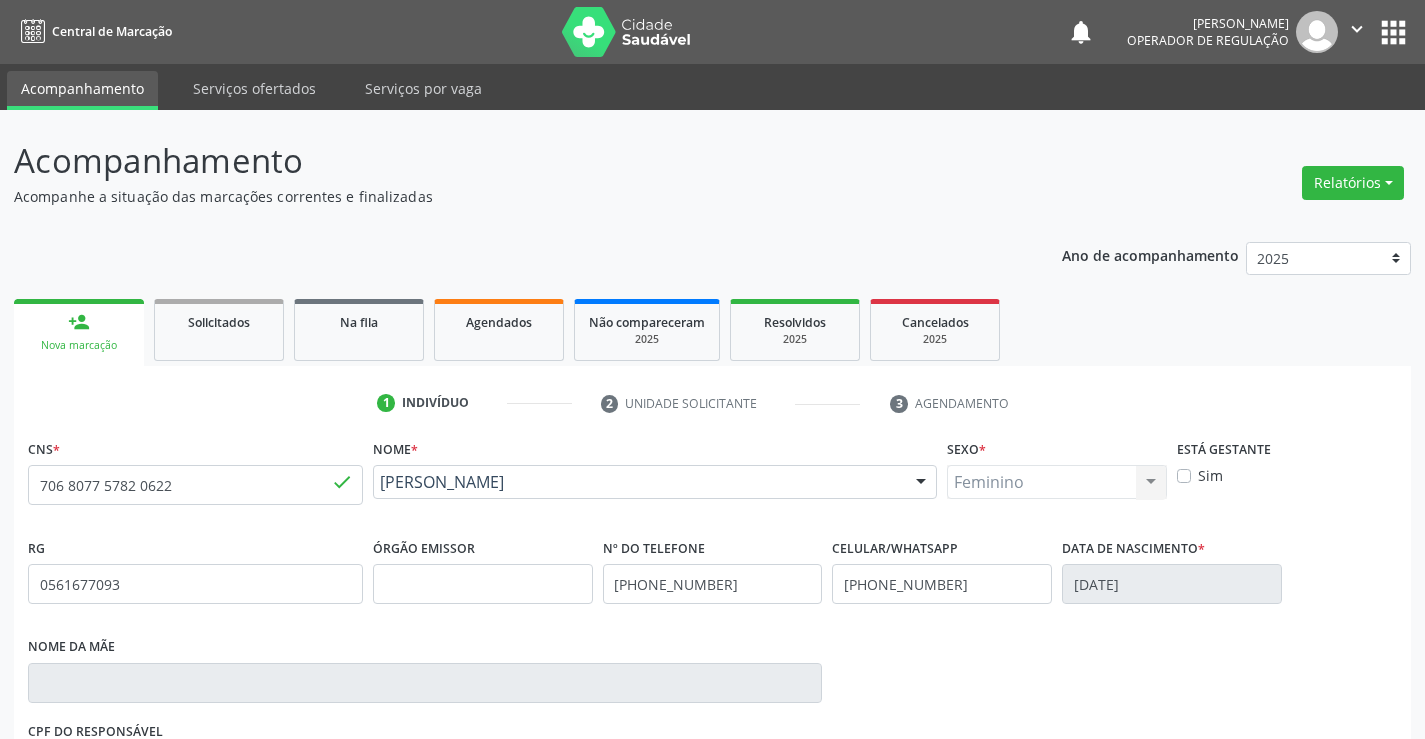 drag, startPoint x: 1428, startPoint y: 404, endPoint x: 1439, endPoint y: 619, distance: 215.2812 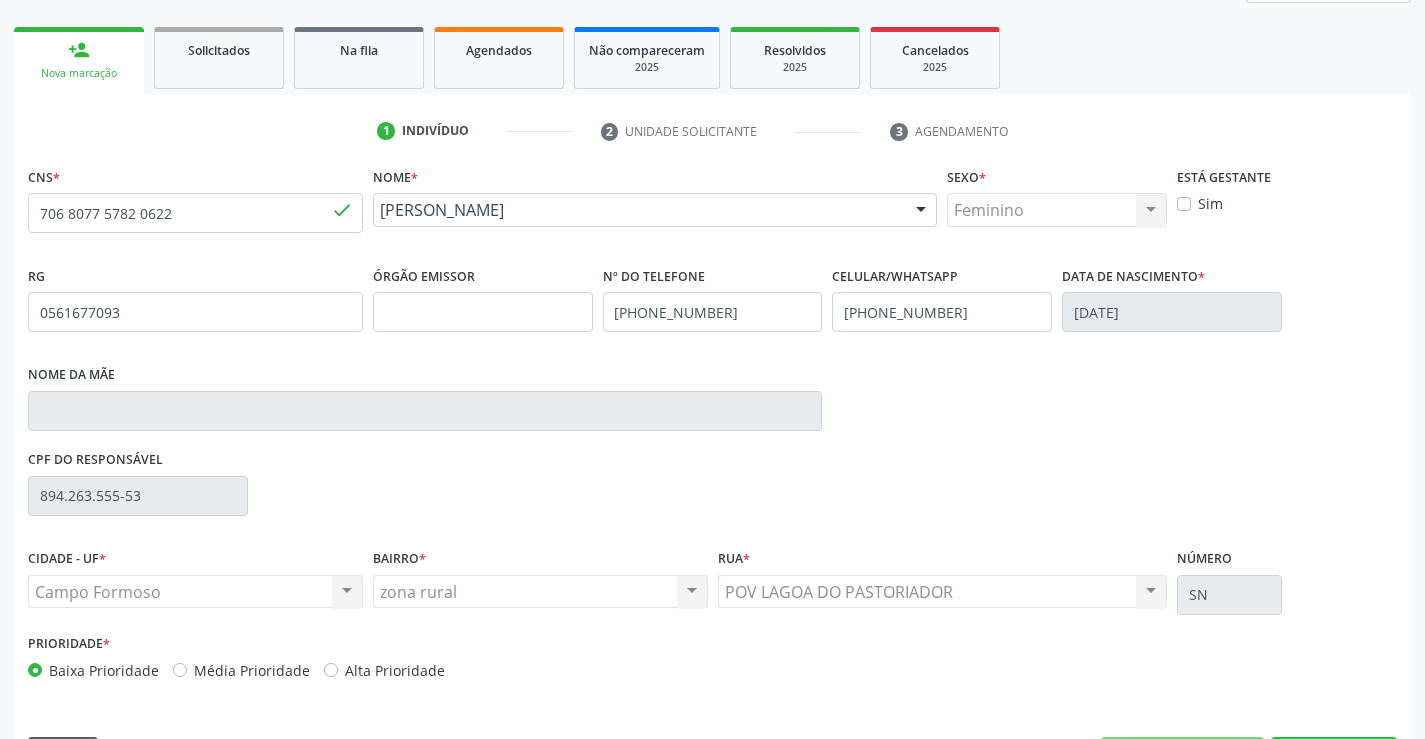 scroll, scrollTop: 331, scrollLeft: 0, axis: vertical 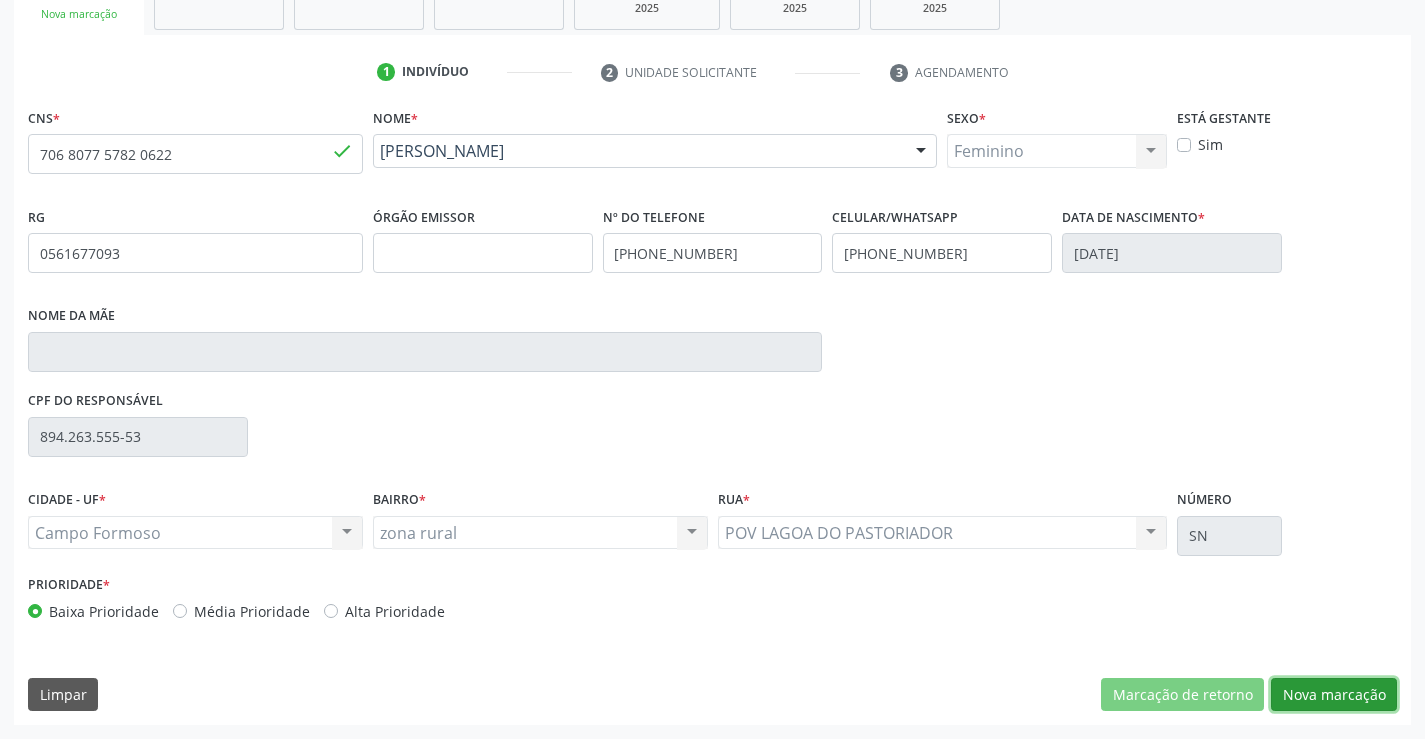 click on "Nova marcação" at bounding box center [1334, 695] 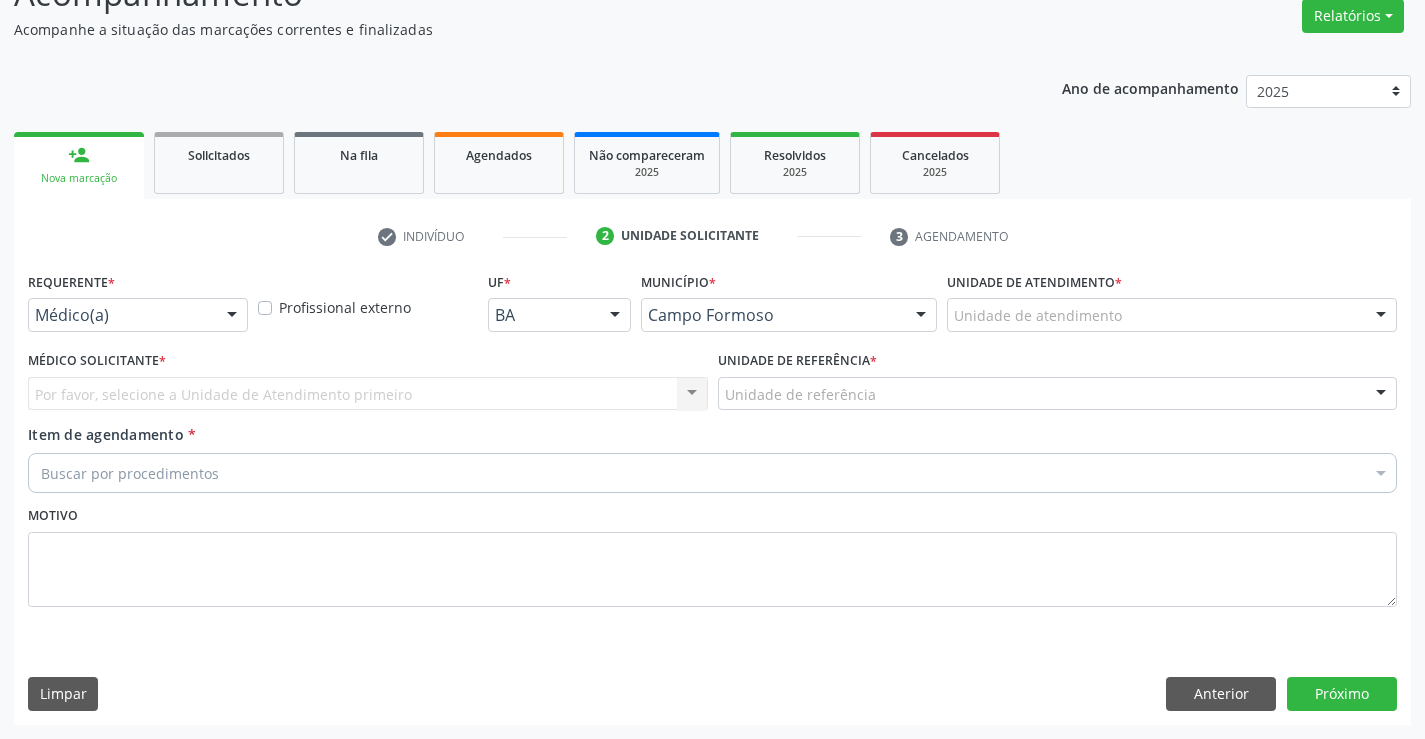 scroll, scrollTop: 167, scrollLeft: 0, axis: vertical 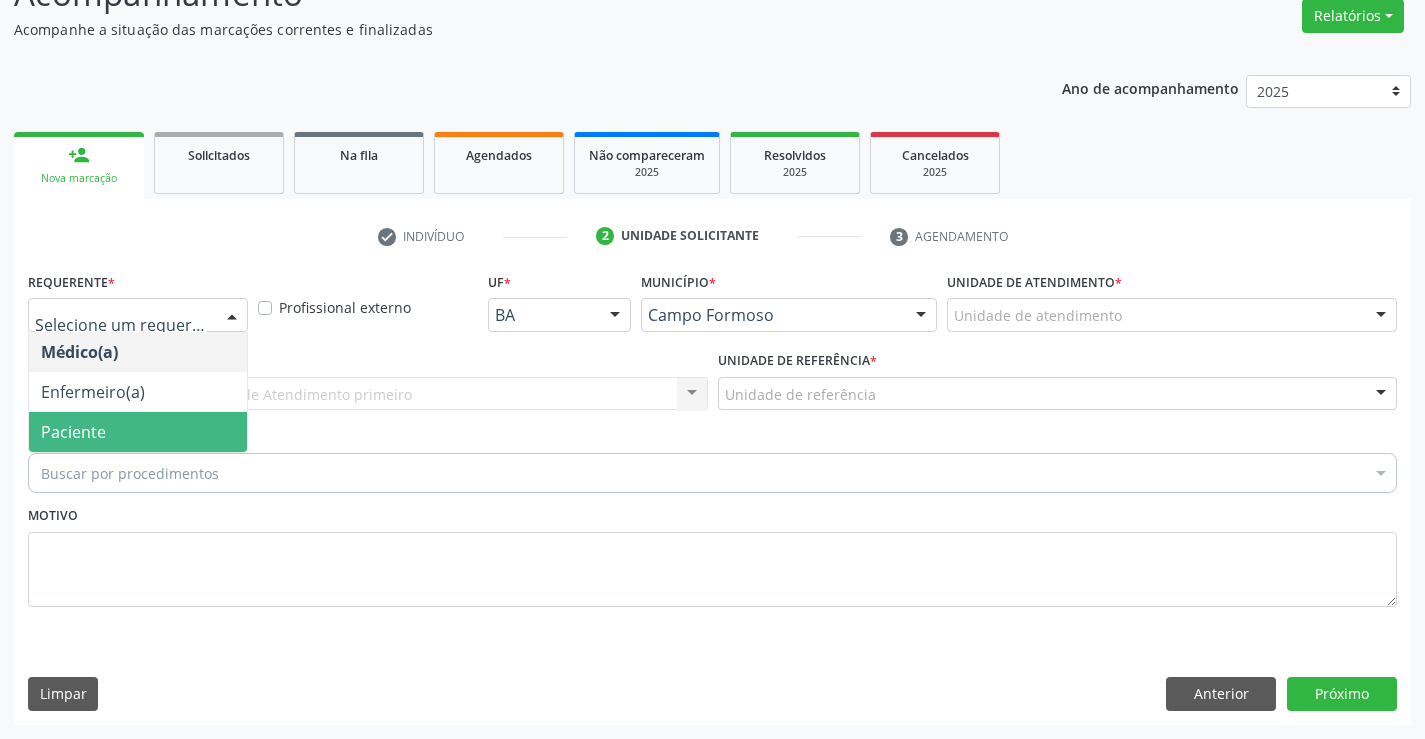 drag, startPoint x: 153, startPoint y: 425, endPoint x: 153, endPoint y: 399, distance: 26 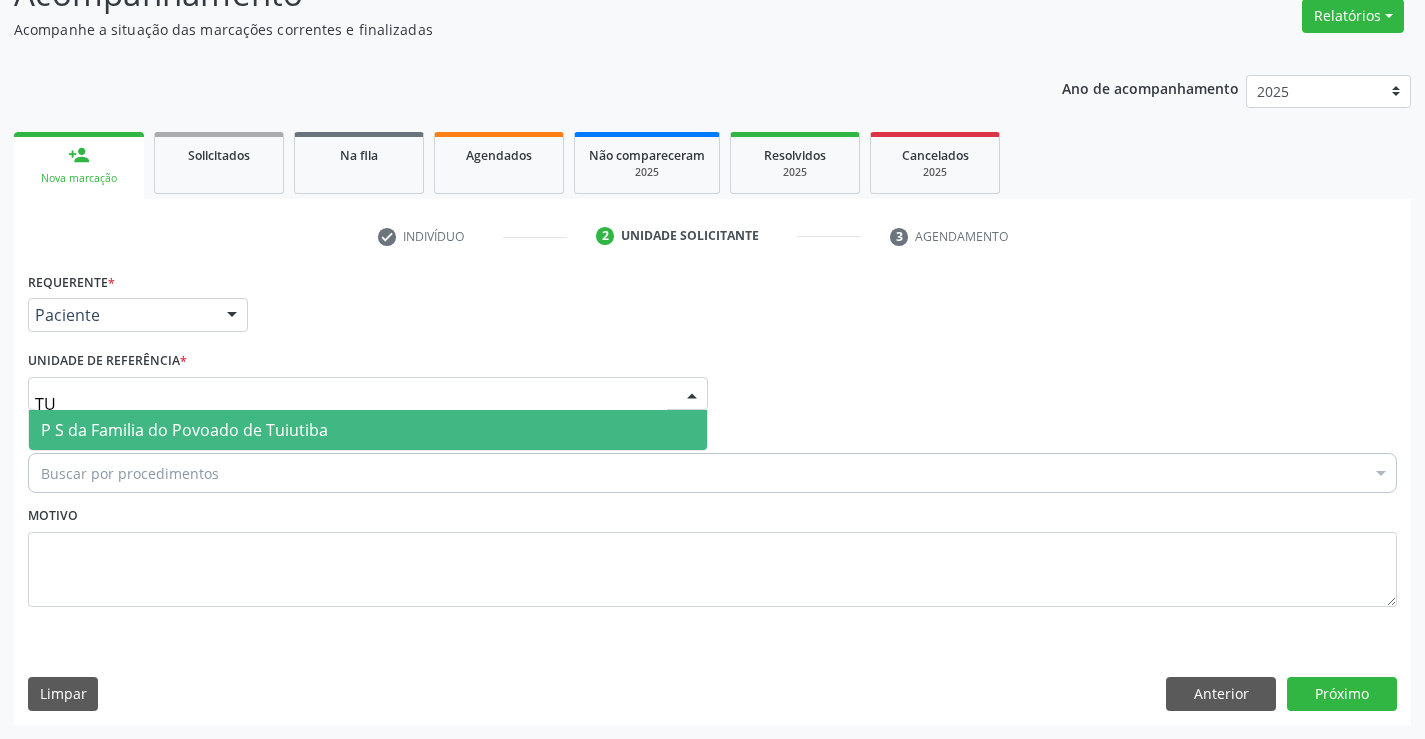 type on "TUI" 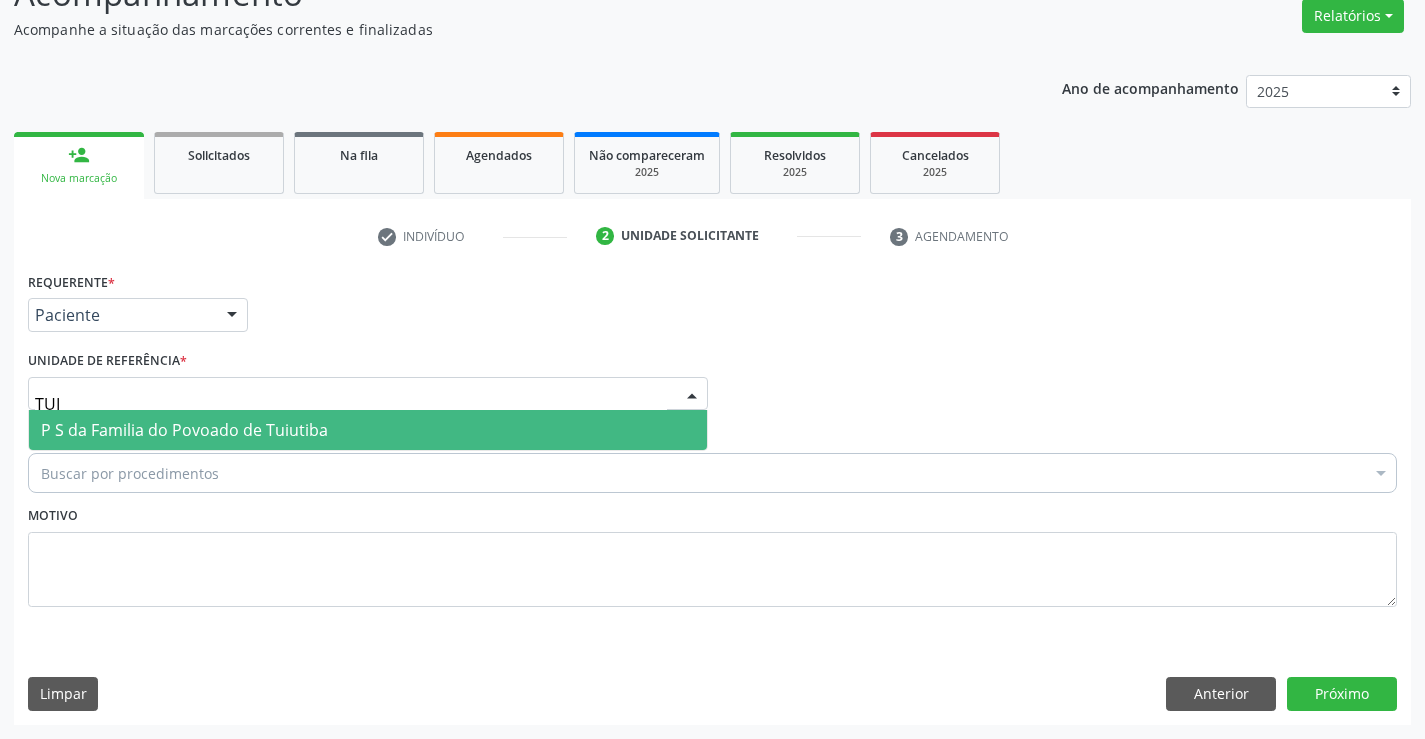 click on "P S da Familia do Povoado de Tuiutiba" at bounding box center (184, 430) 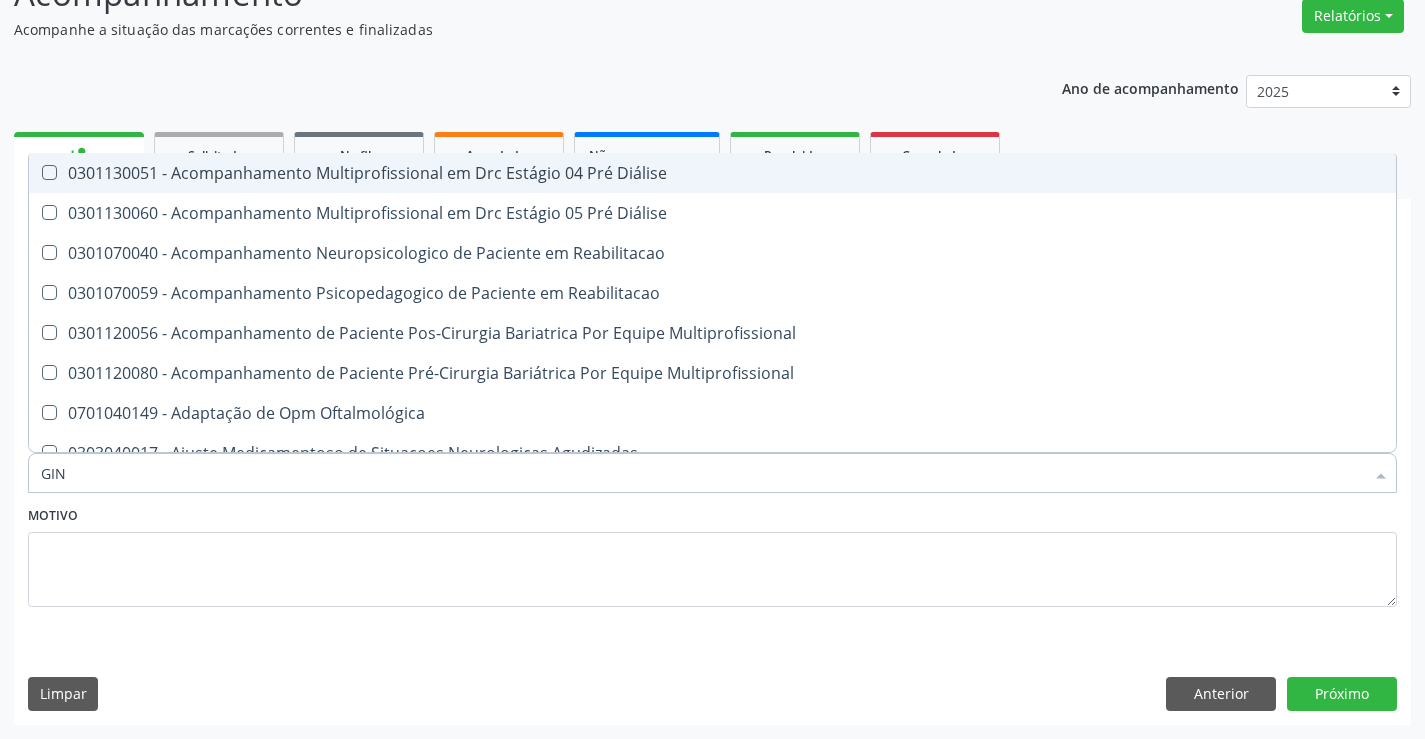 type on "GINE" 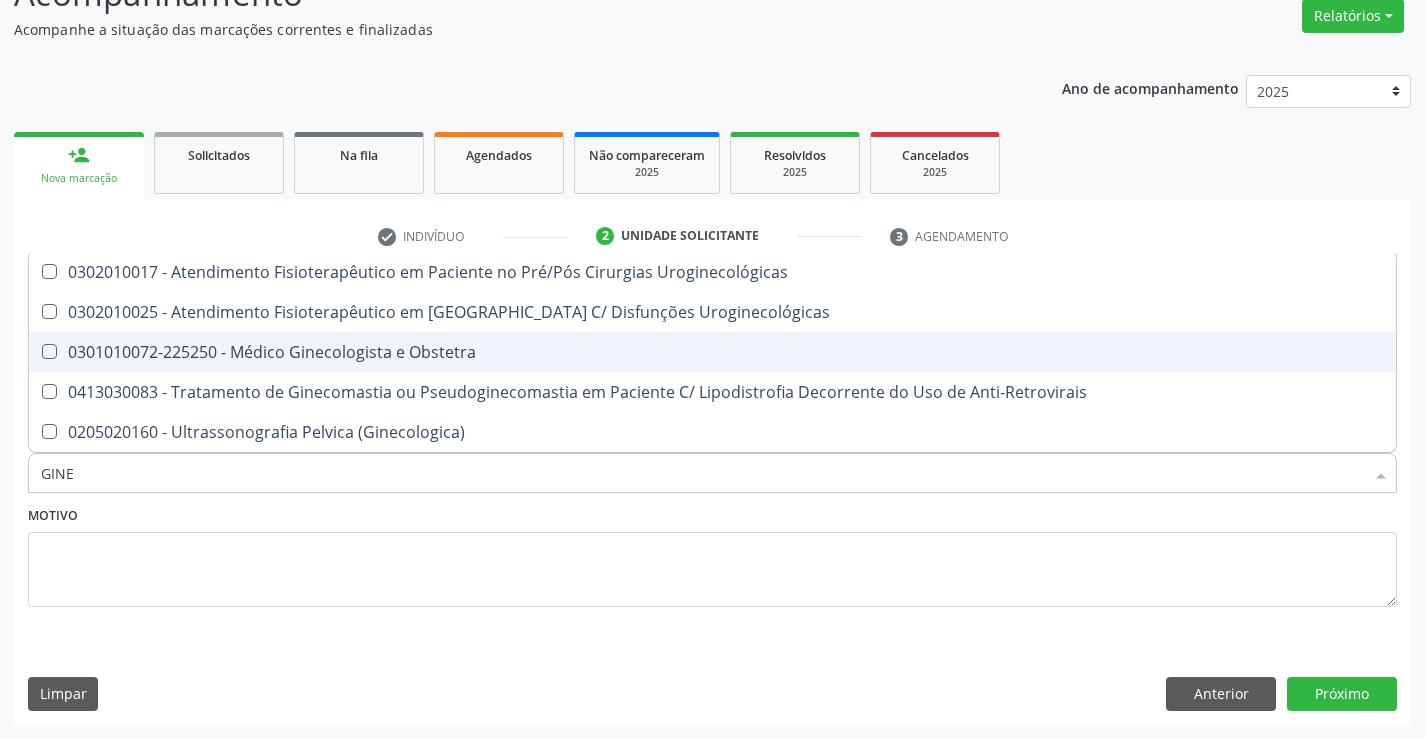 click on "0301010072-225250 - Médico Ginecologista e Obstetra" at bounding box center [712, 352] 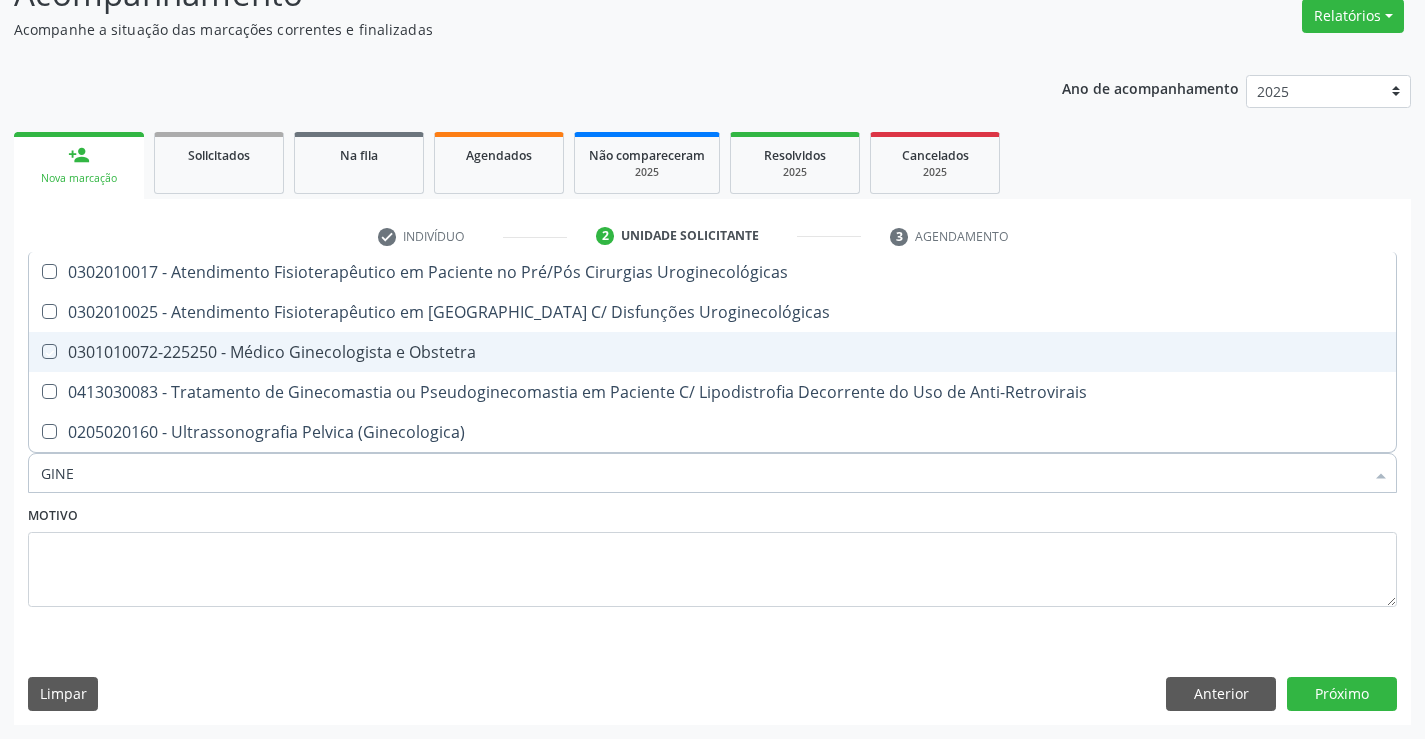 checkbox on "true" 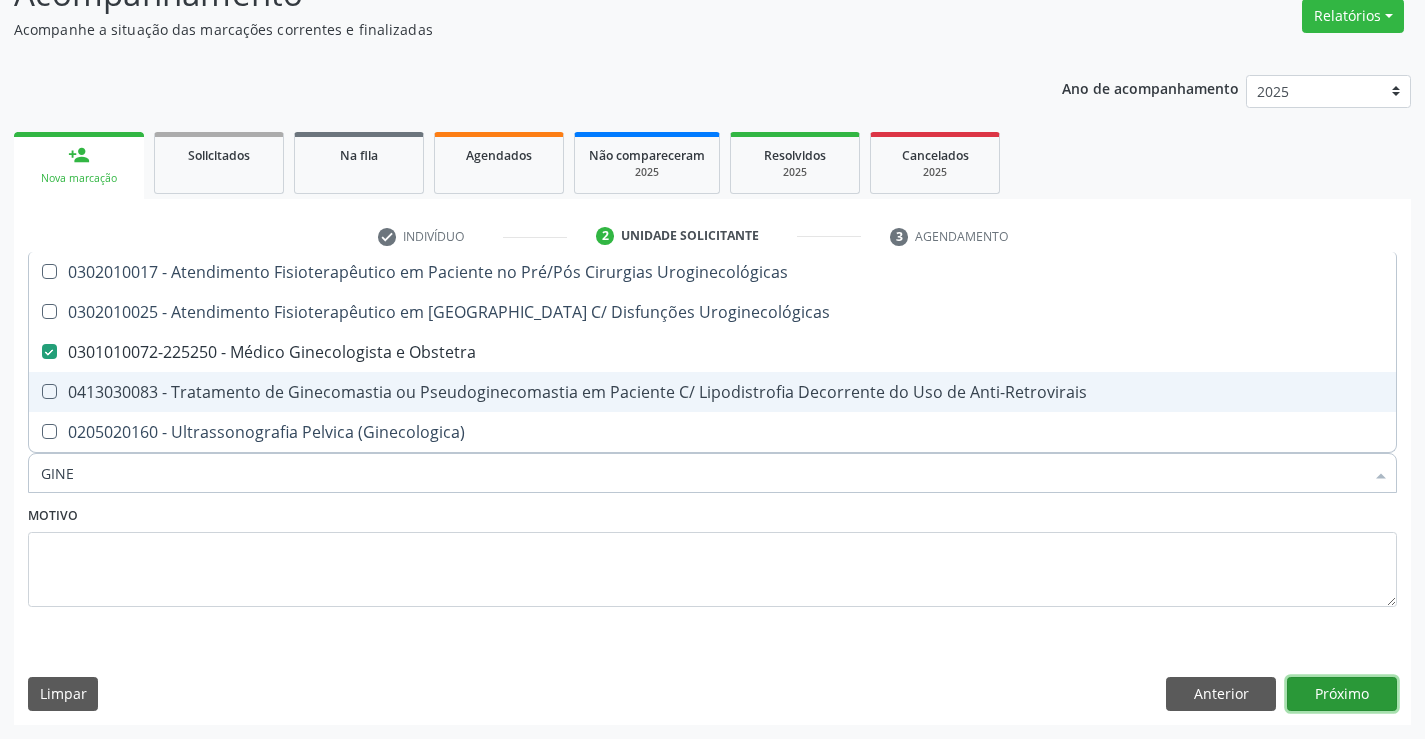 click on "Próximo" at bounding box center (1342, 694) 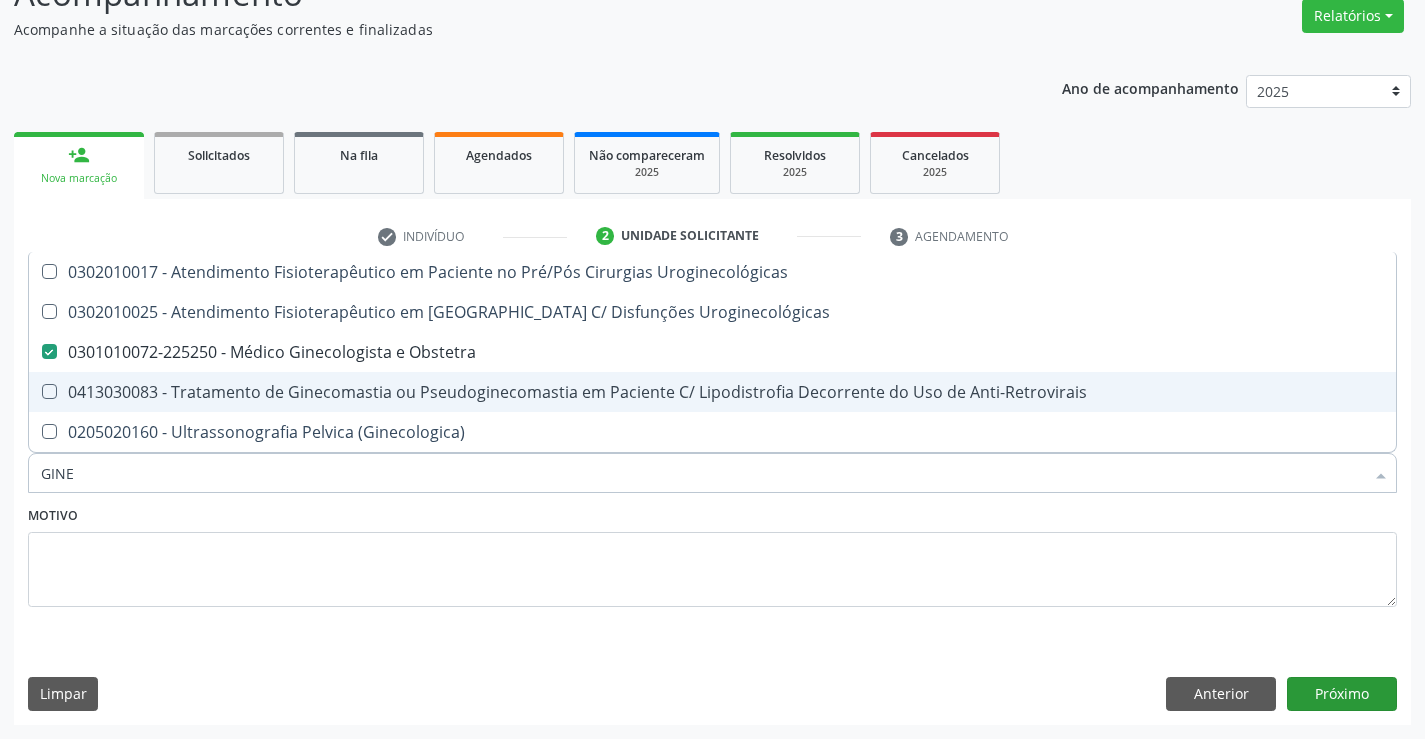 scroll, scrollTop: 131, scrollLeft: 0, axis: vertical 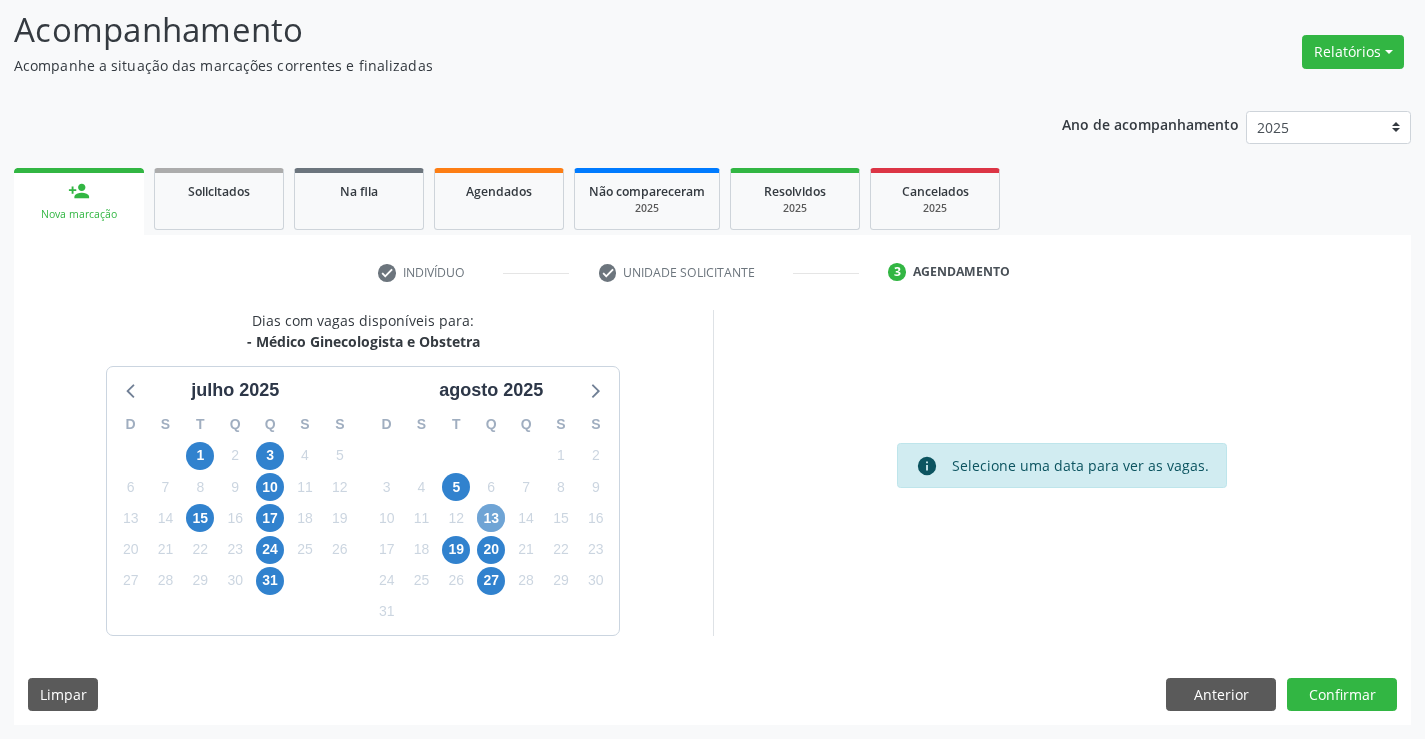 click on "13" at bounding box center [491, 518] 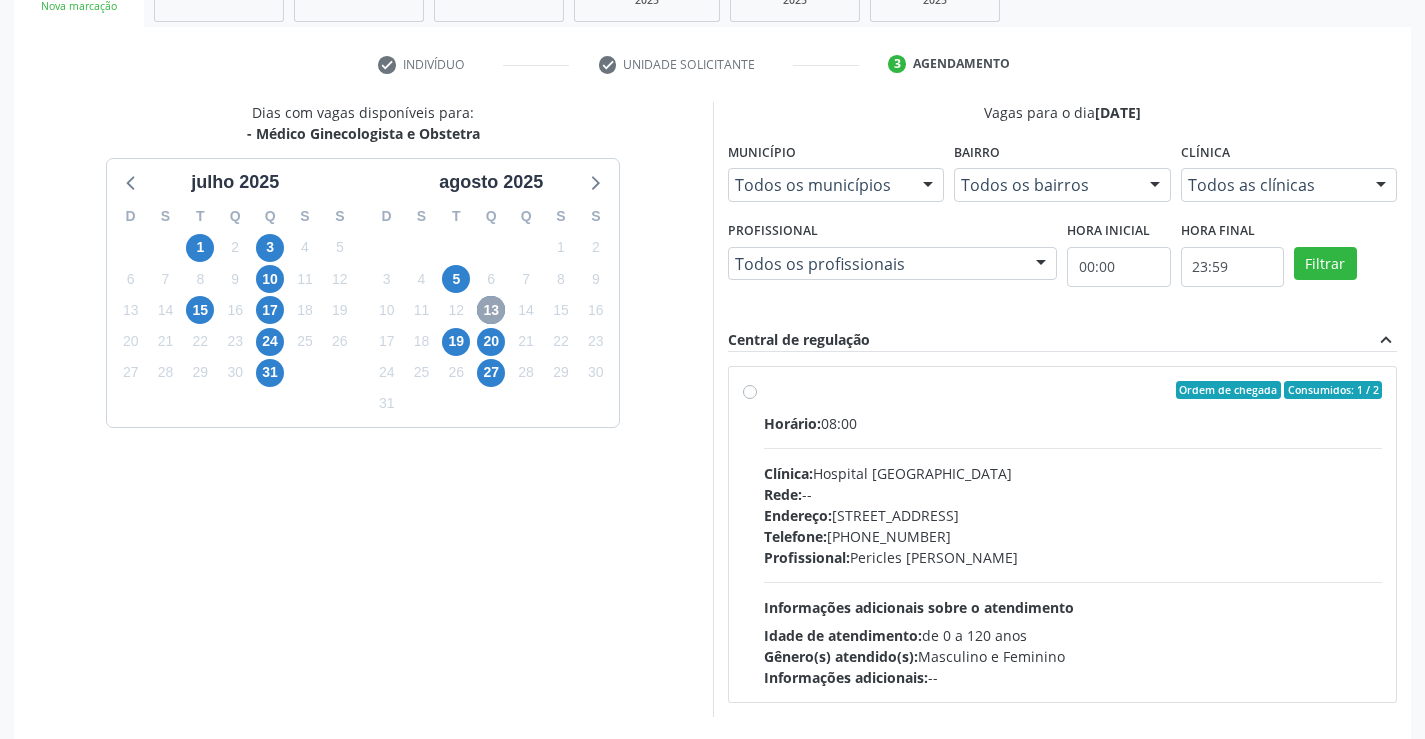 scroll, scrollTop: 337, scrollLeft: 0, axis: vertical 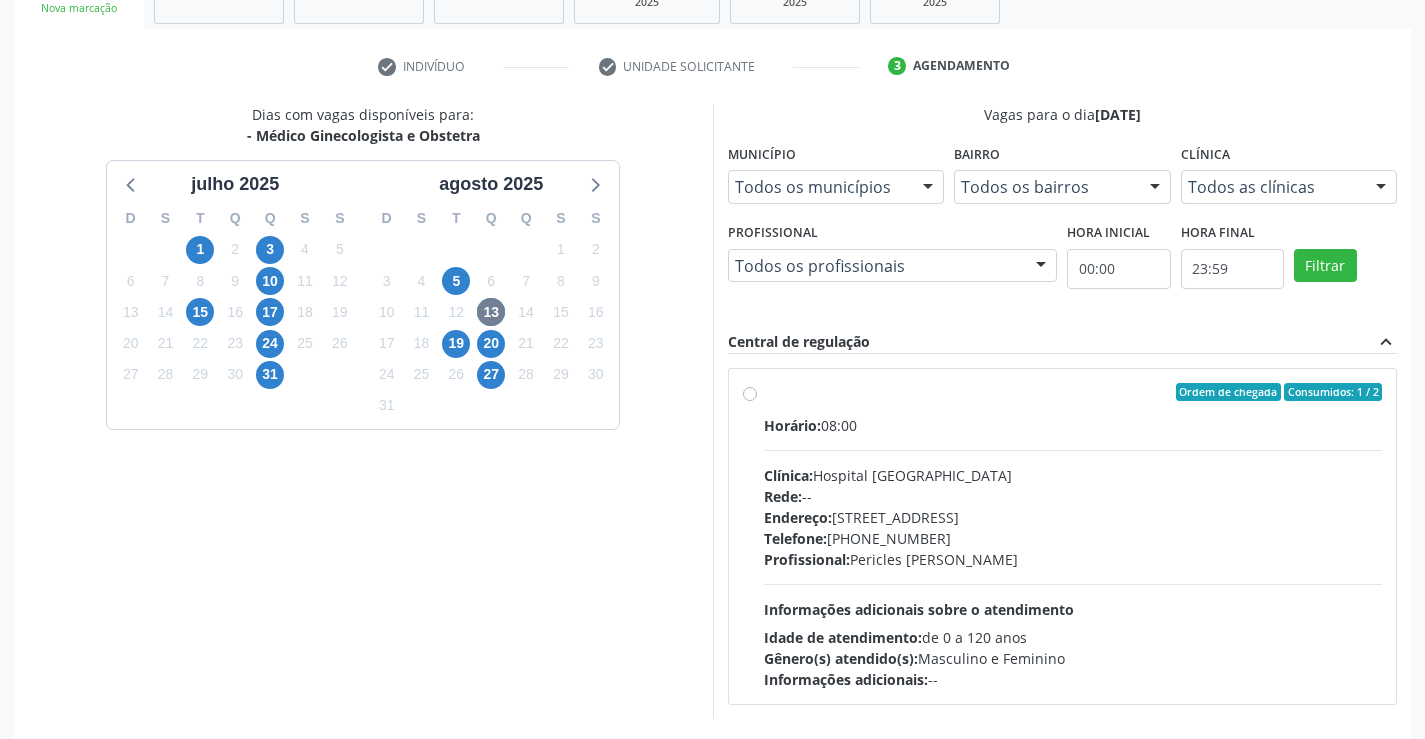 click on "Ordem de chegada
Consumidos: 1 / 2
Horário:   08:00
Clínica:  Hospital [GEOGRAPHIC_DATA]
Rede:
--
Endereço:   [STREET_ADDRESS]
Telefone:   [PHONE_NUMBER]
Profissional:
[PERSON_NAME]
Informações adicionais sobre o atendimento
Idade de atendimento:
de 0 a 120 anos
Gênero(s) atendido(s):
Masculino e Feminino
Informações adicionais:
--" at bounding box center [1073, 536] 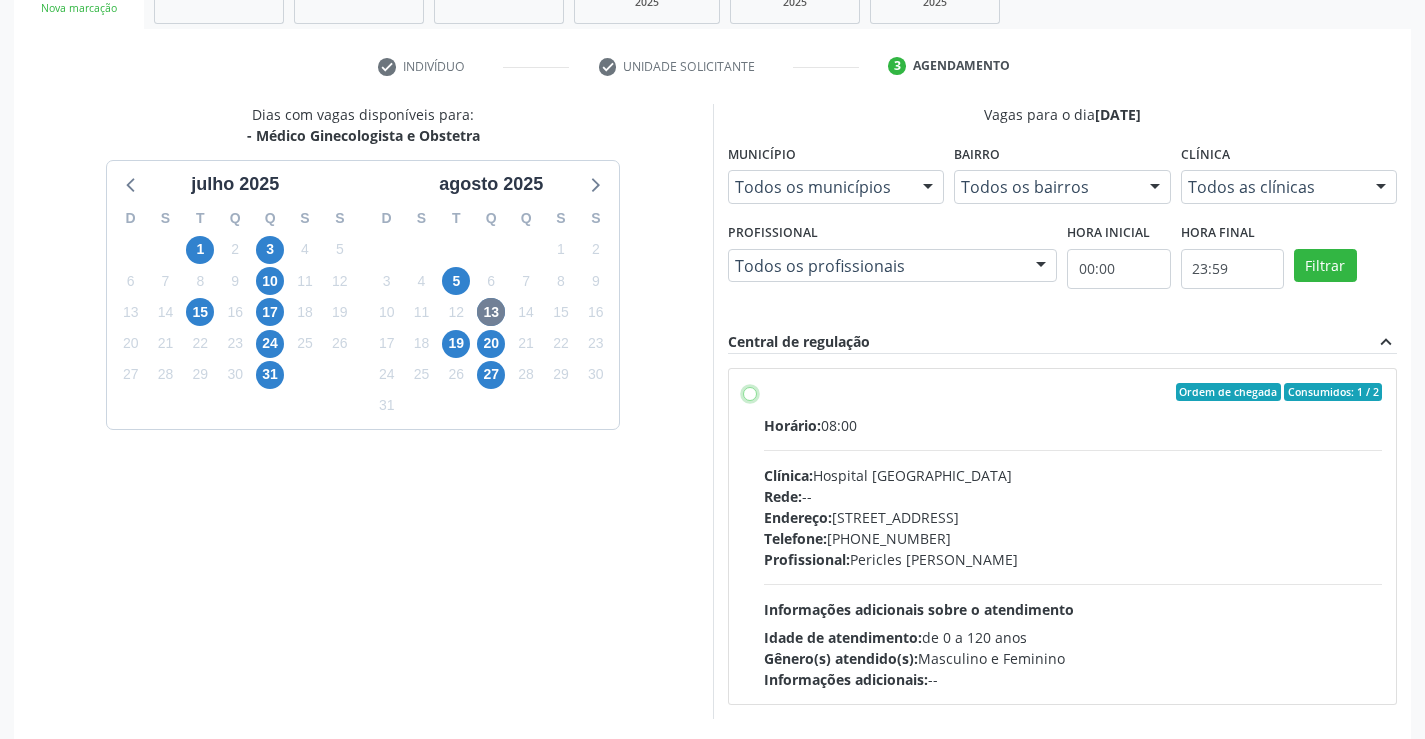 click on "Ordem de chegada
Consumidos: 1 / 2
Horário:   08:00
Clínica:  Hospital [GEOGRAPHIC_DATA]
Rede:
--
Endereço:   [STREET_ADDRESS]
Telefone:   [PHONE_NUMBER]
Profissional:
[PERSON_NAME]
Informações adicionais sobre o atendimento
Idade de atendimento:
de 0 a 120 anos
Gênero(s) atendido(s):
Masculino e Feminino
Informações adicionais:
--" at bounding box center [750, 392] 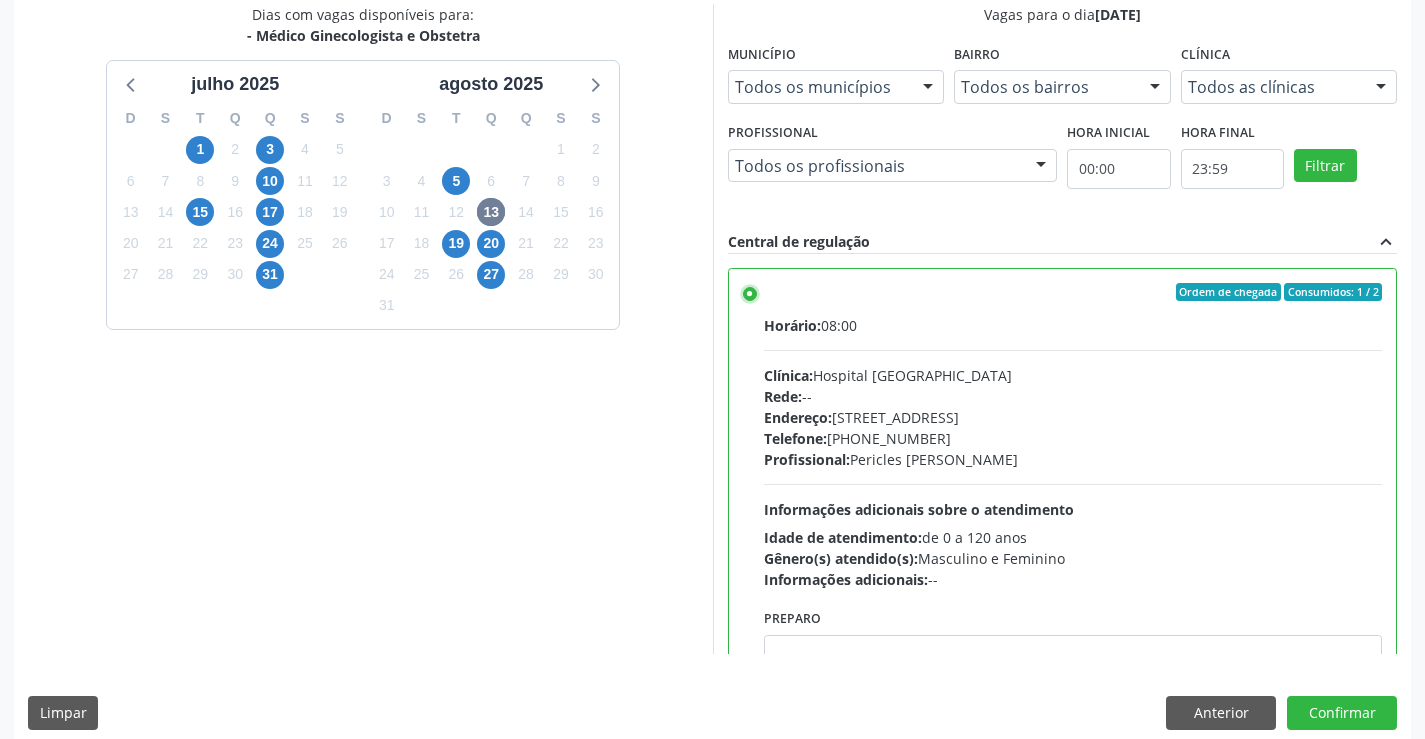 scroll, scrollTop: 456, scrollLeft: 0, axis: vertical 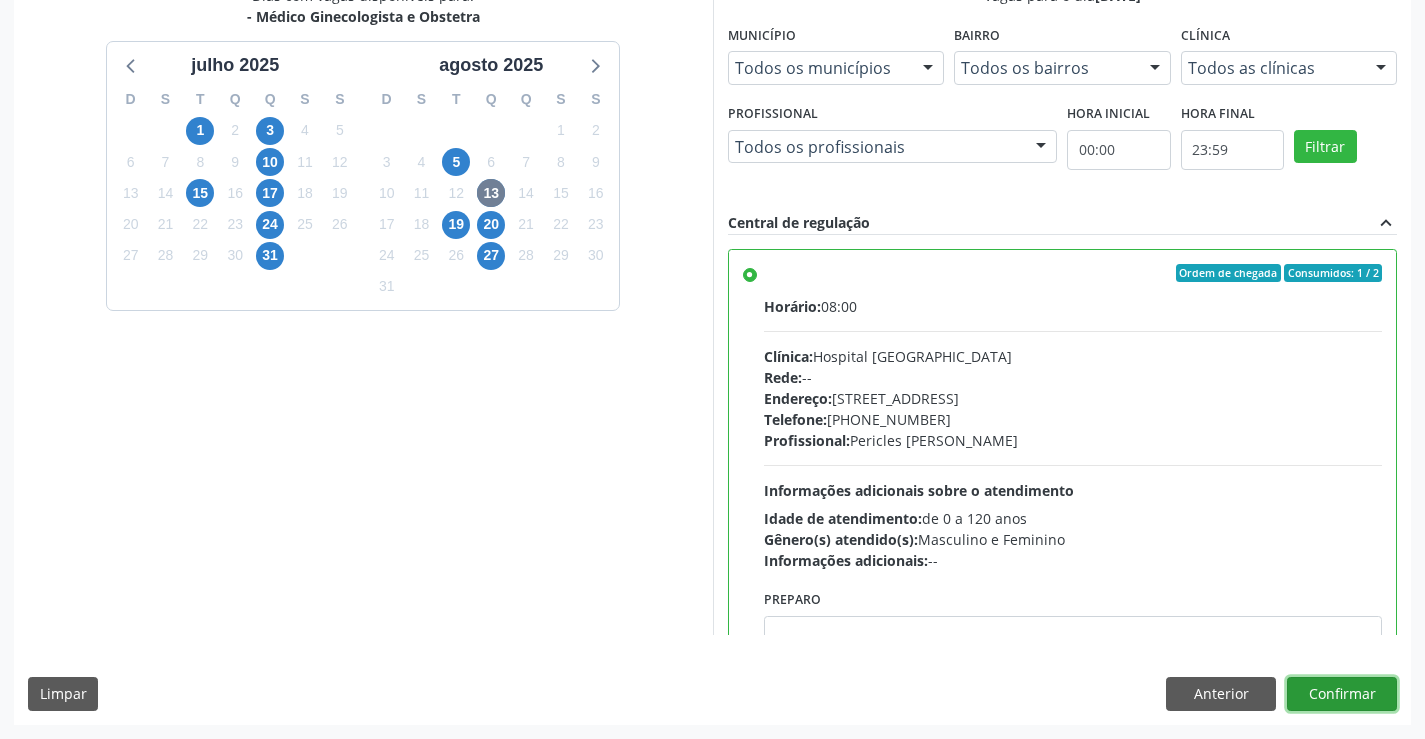 click on "Confirmar" at bounding box center [1342, 694] 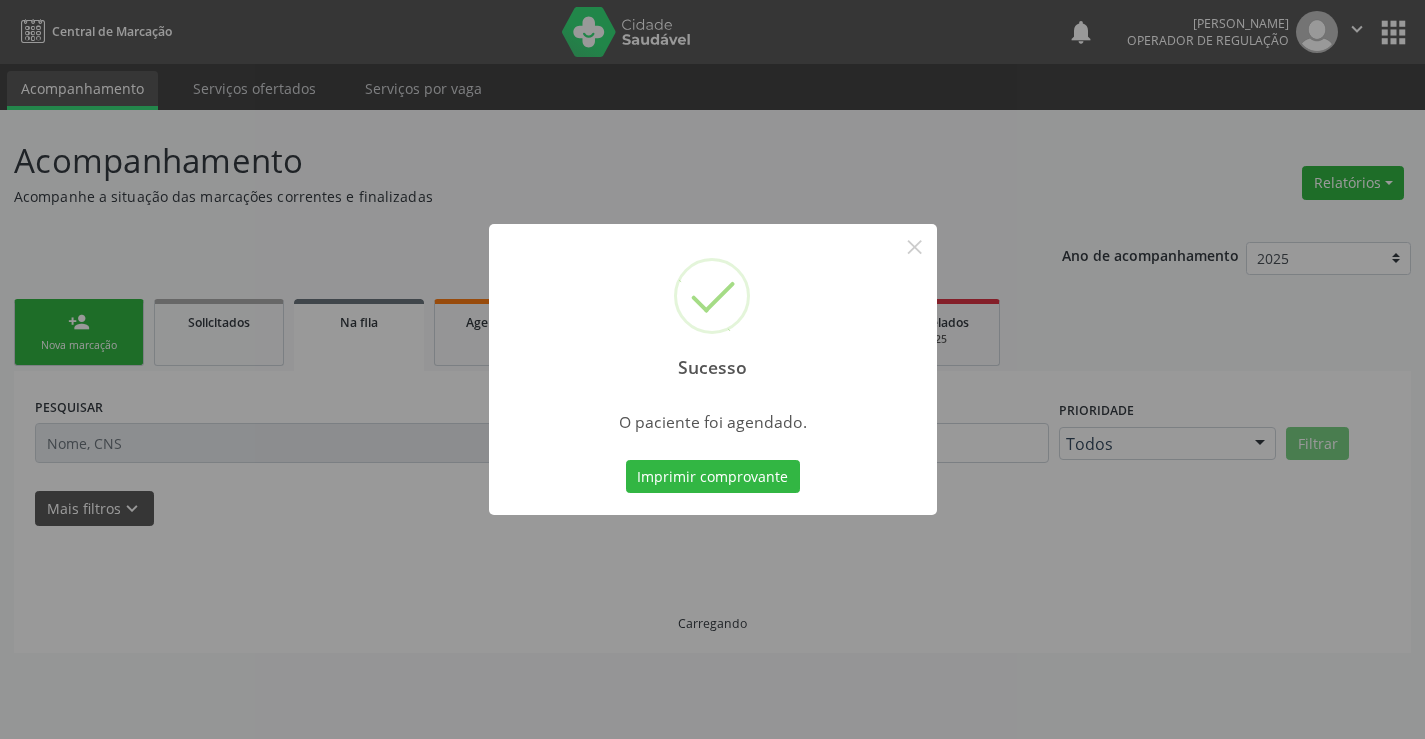 scroll, scrollTop: 0, scrollLeft: 0, axis: both 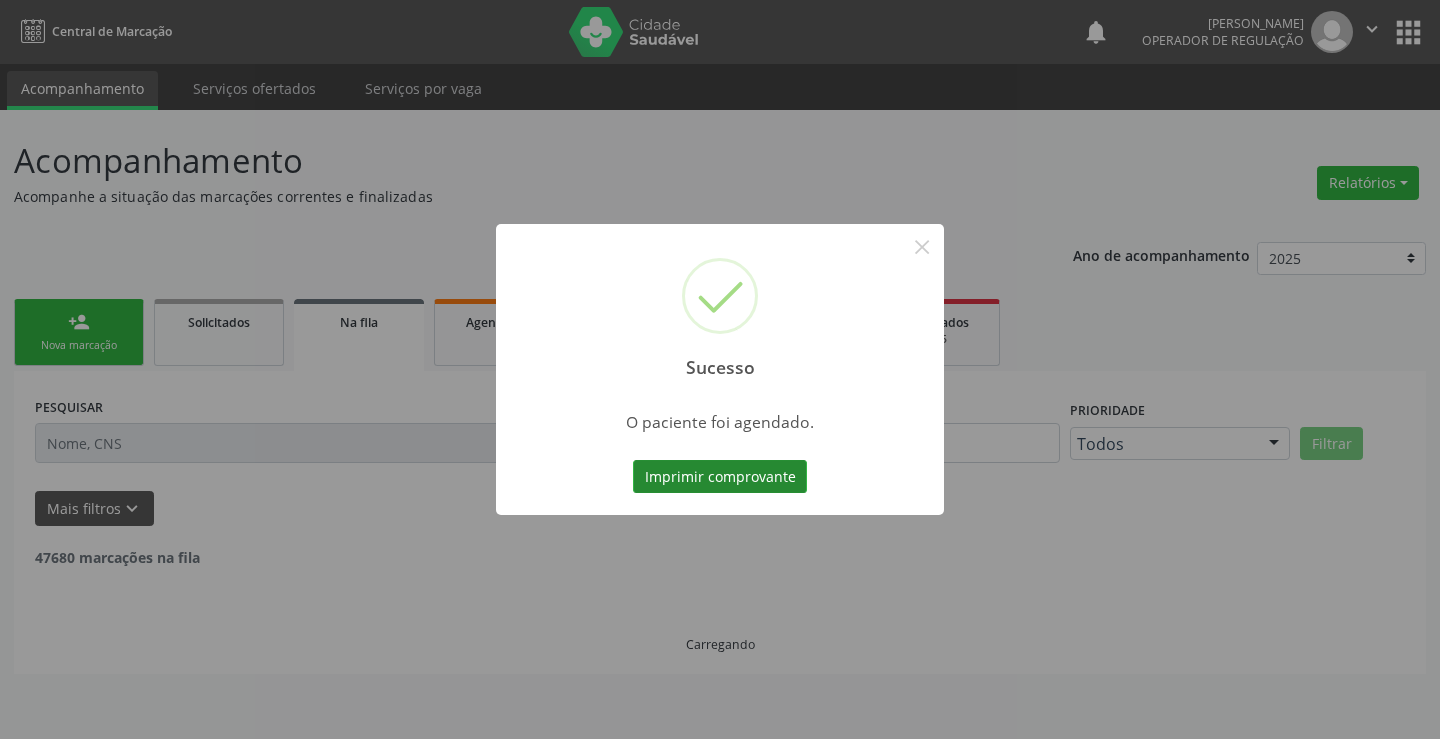 click on "Imprimir comprovante" at bounding box center [720, 477] 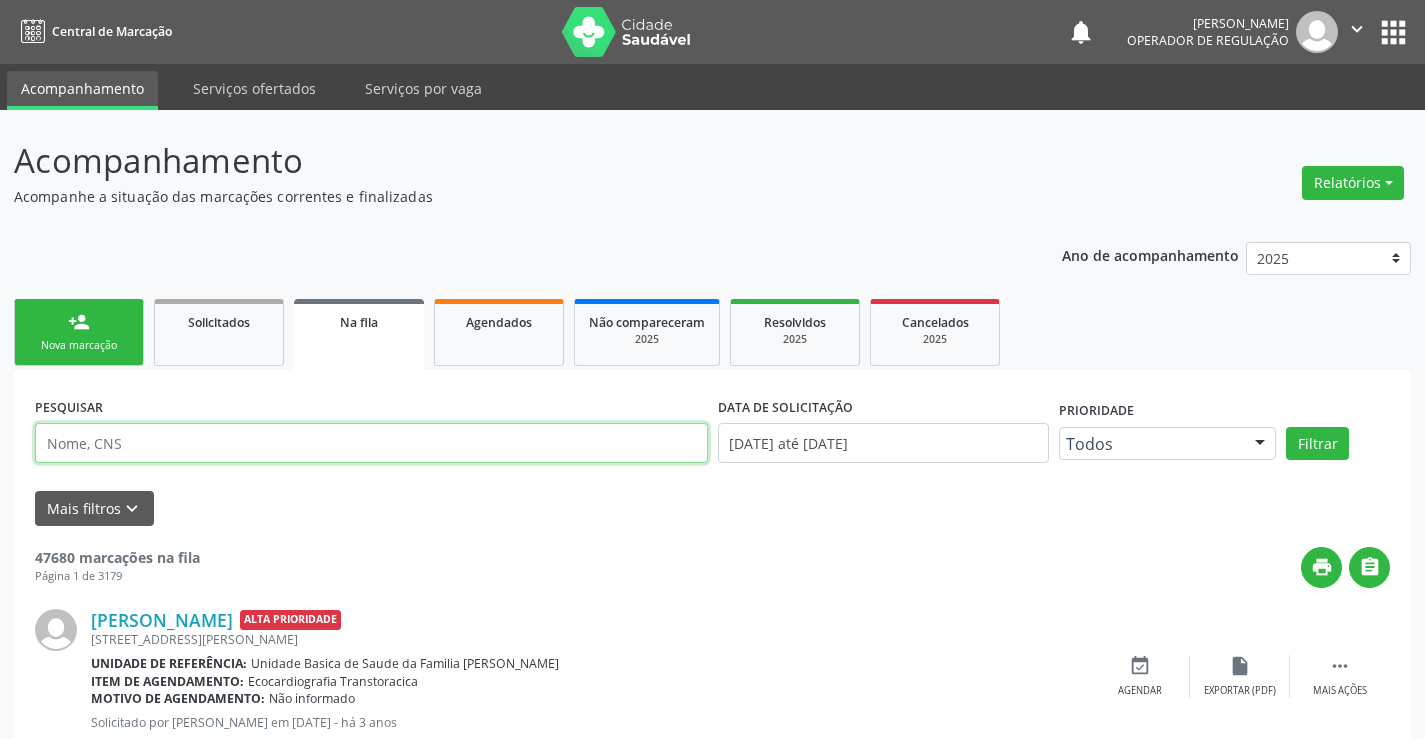 click at bounding box center [371, 443] 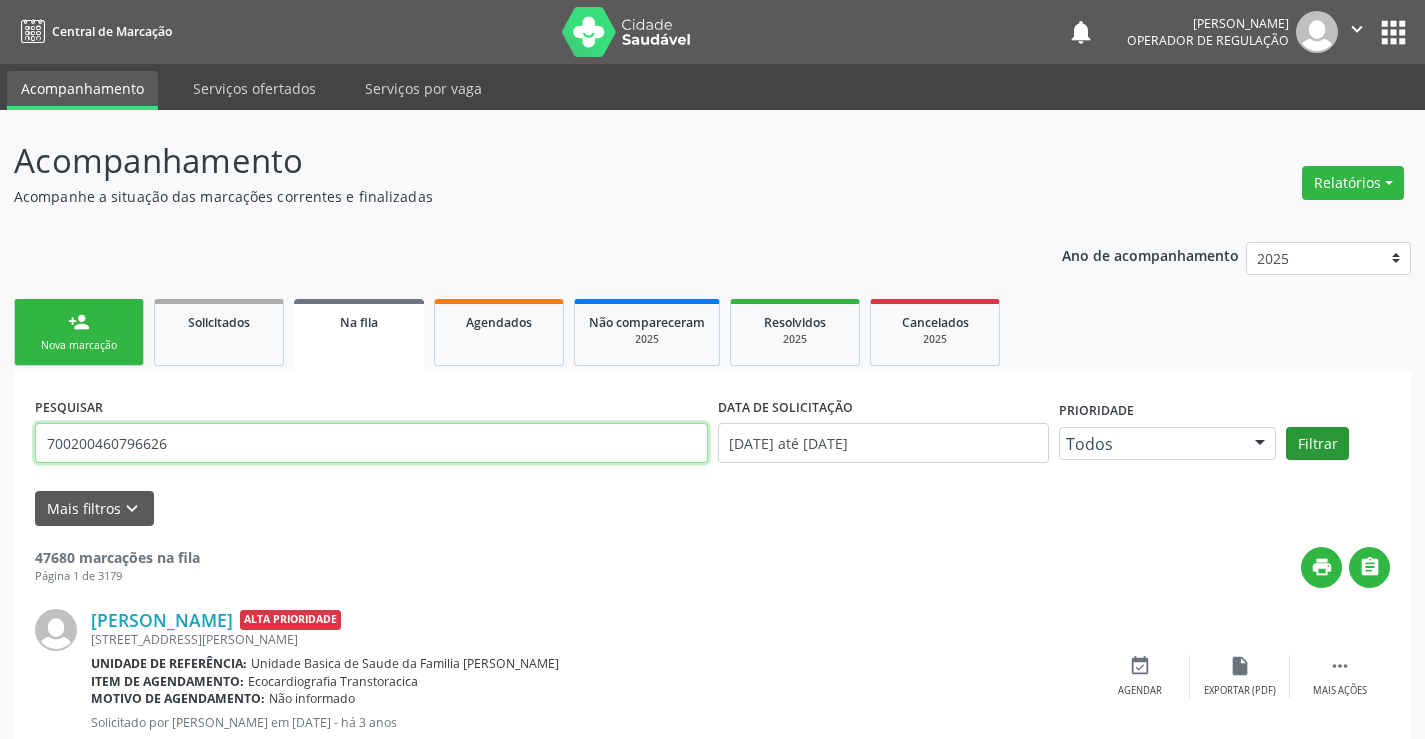 type on "700200460796626" 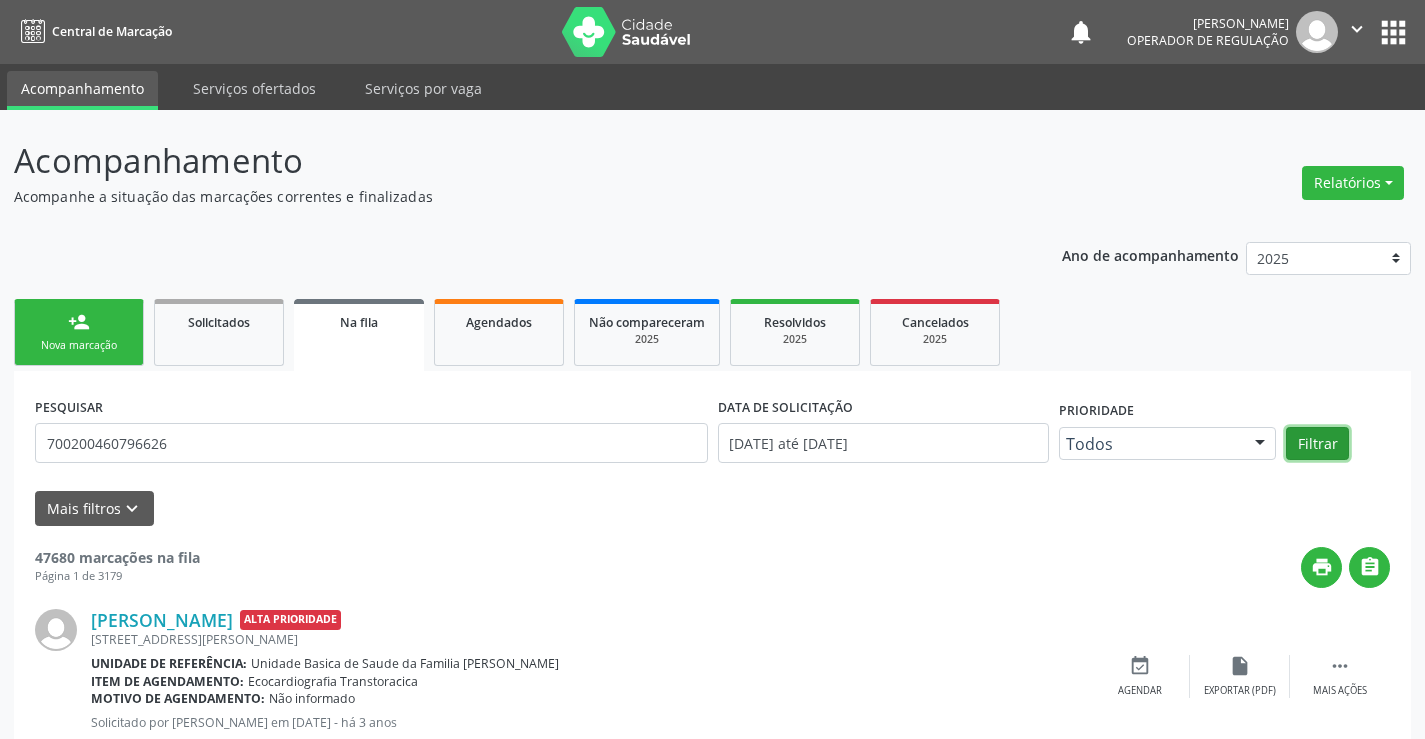 click on "Filtrar" at bounding box center (1317, 444) 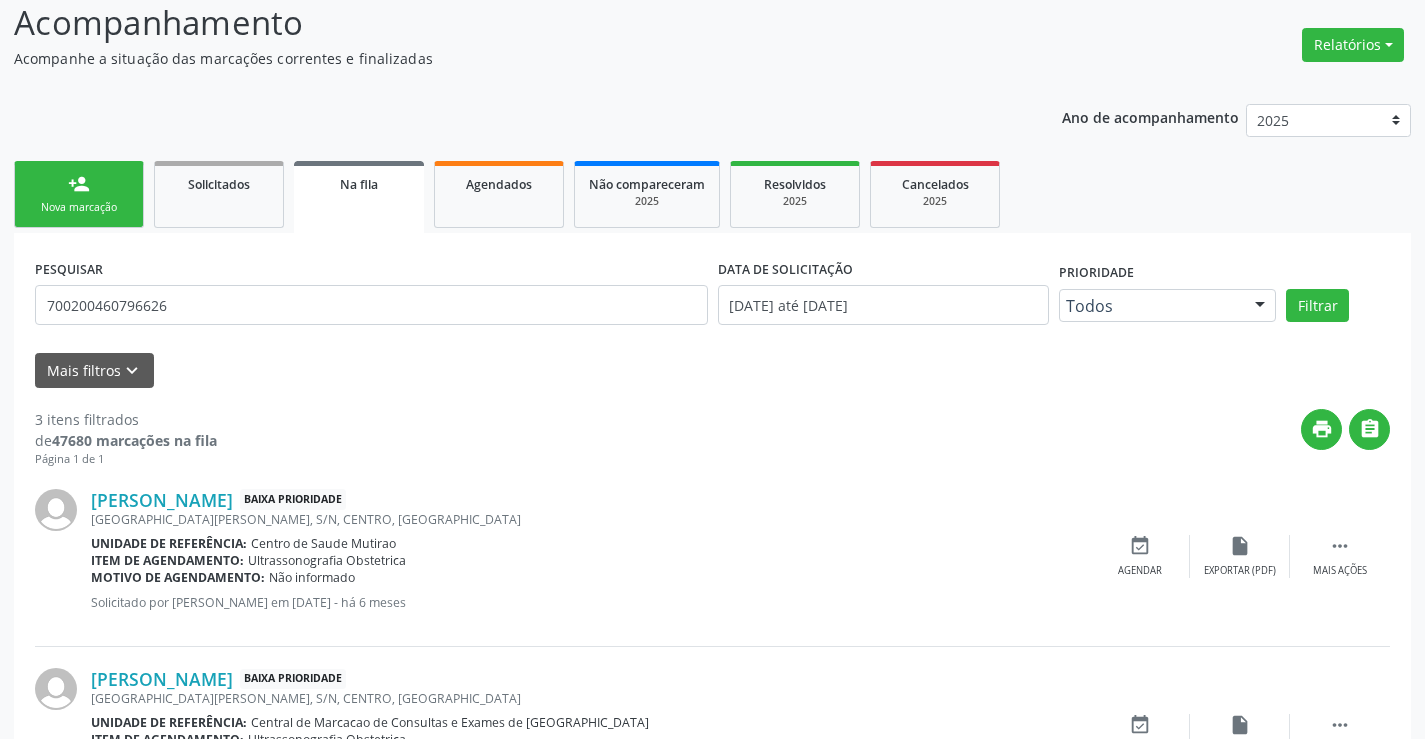 scroll, scrollTop: 0, scrollLeft: 0, axis: both 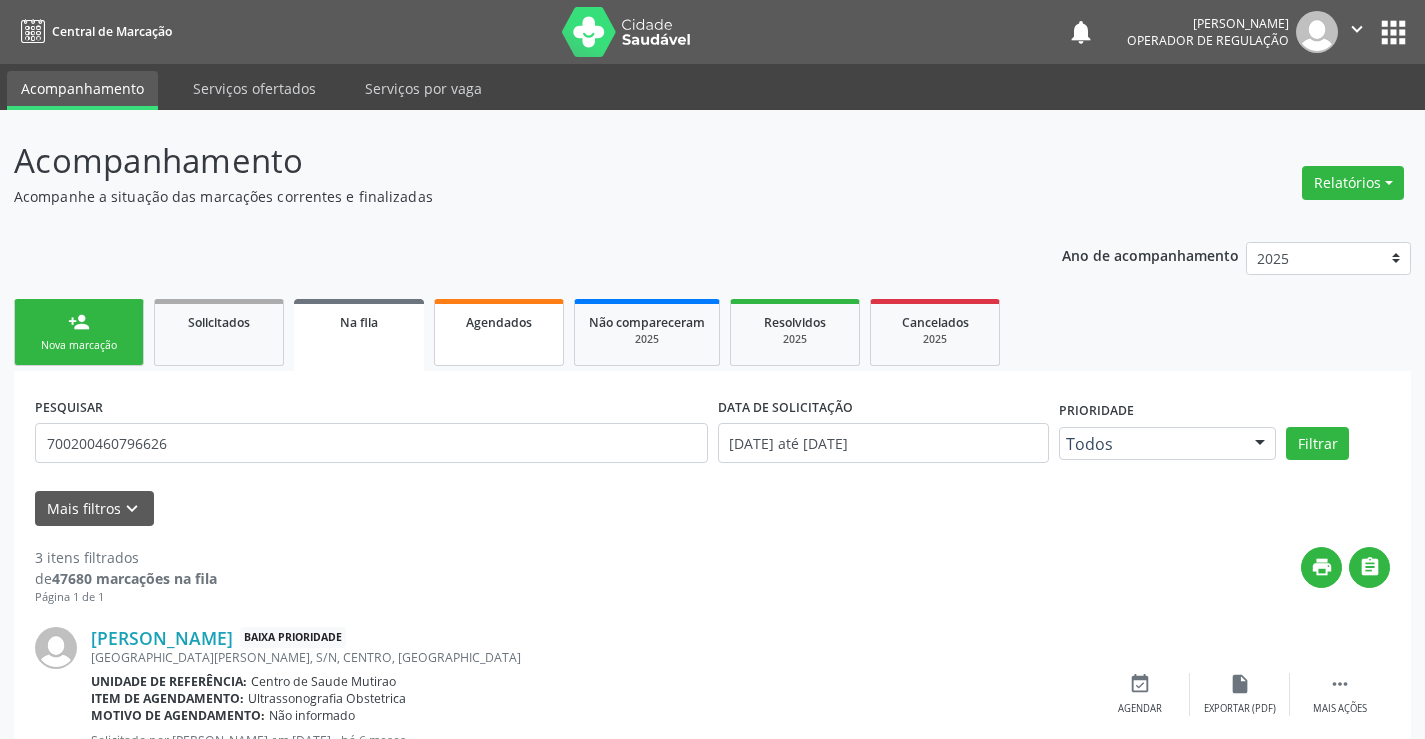 click on "Agendados" at bounding box center (499, 332) 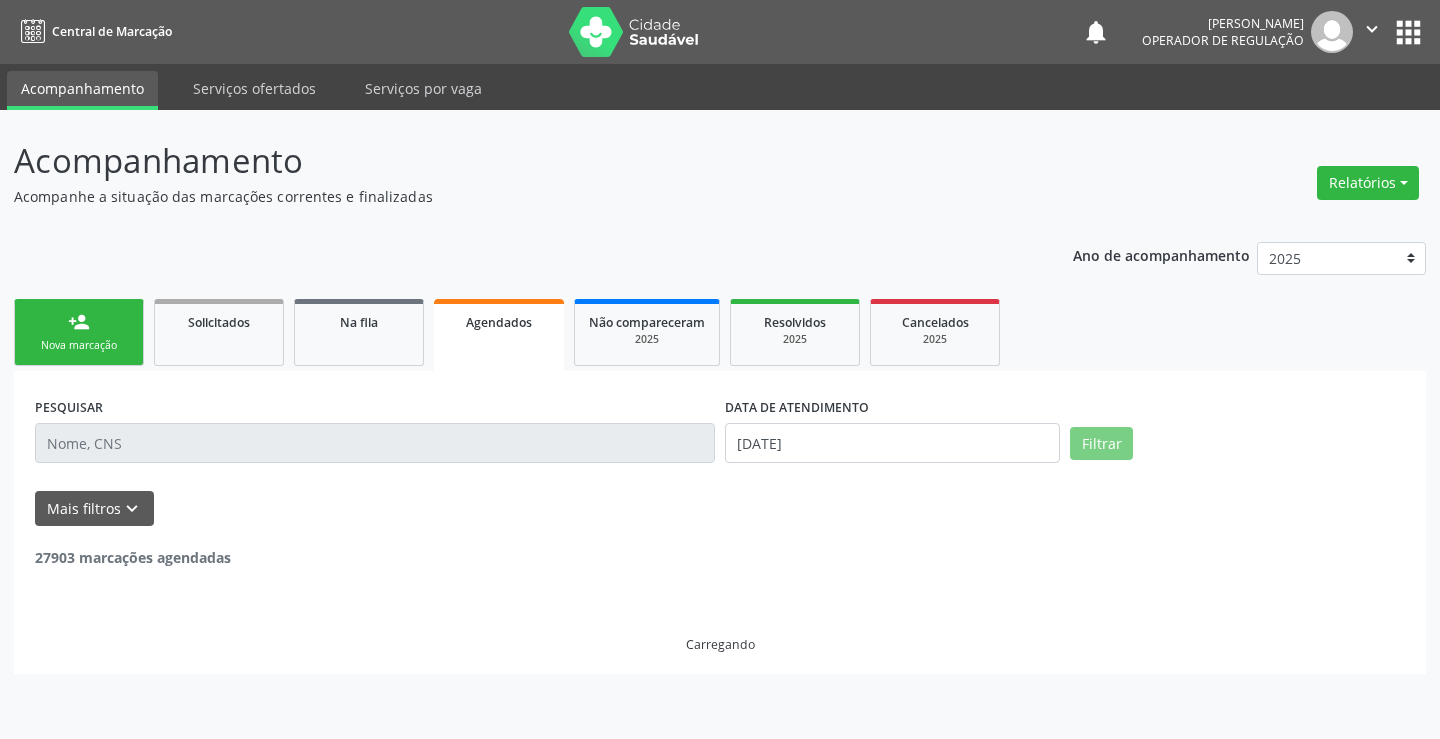 click on "PESQUISAR" at bounding box center [375, 434] 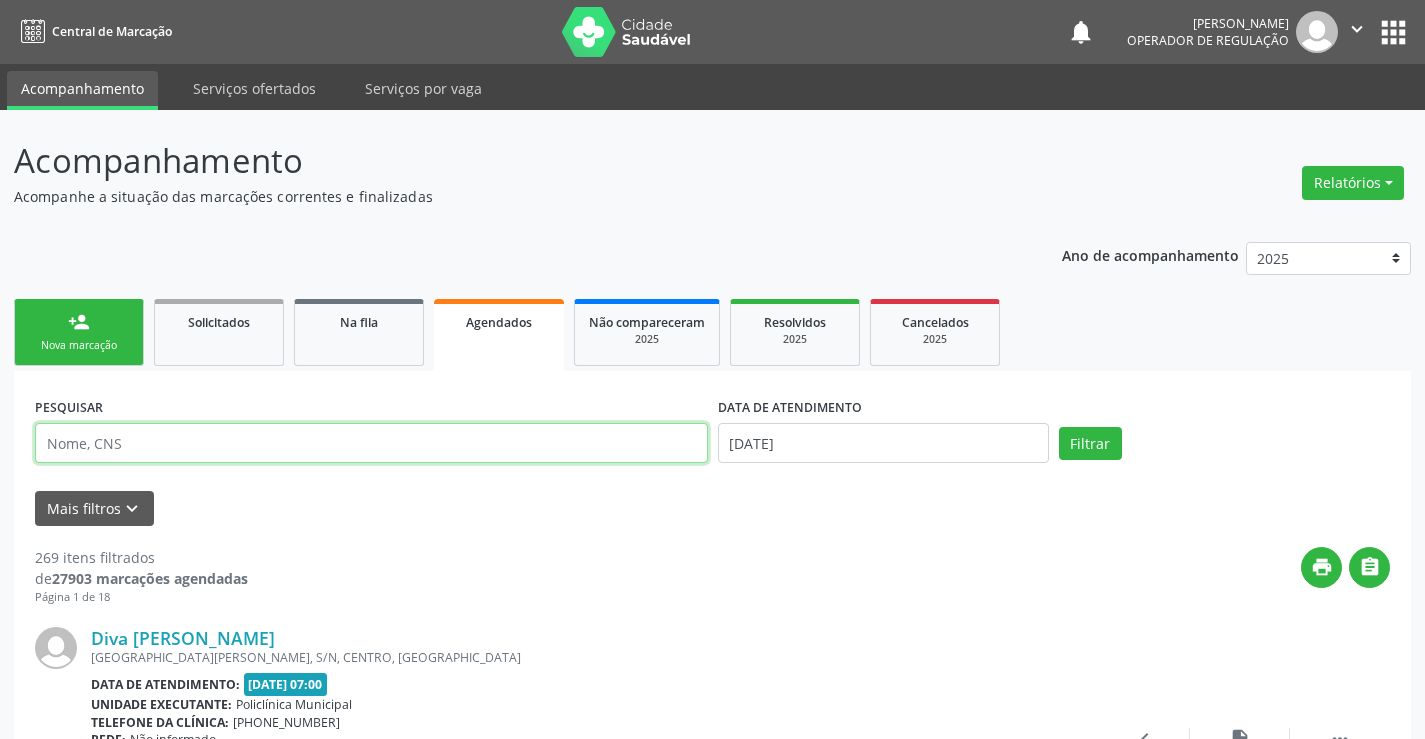 click at bounding box center (371, 443) 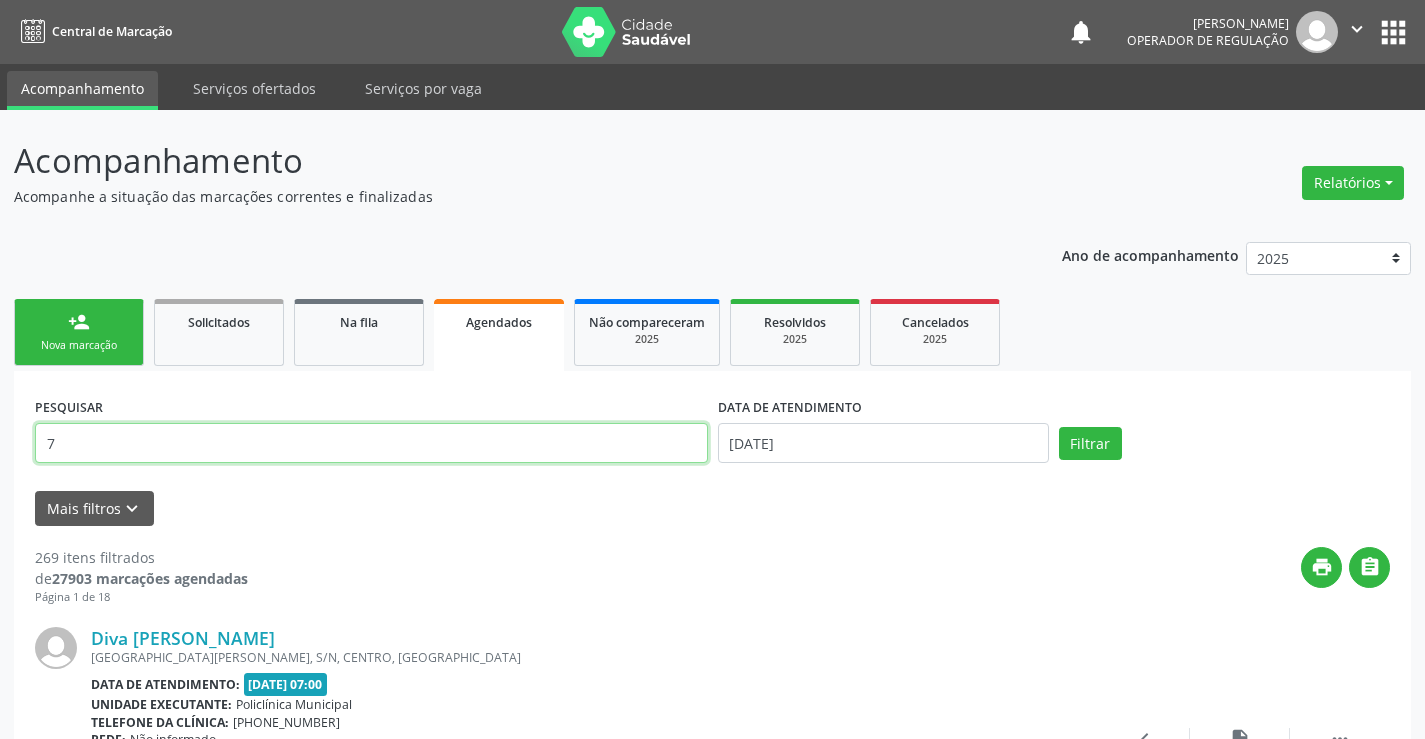click on "7" at bounding box center (371, 443) 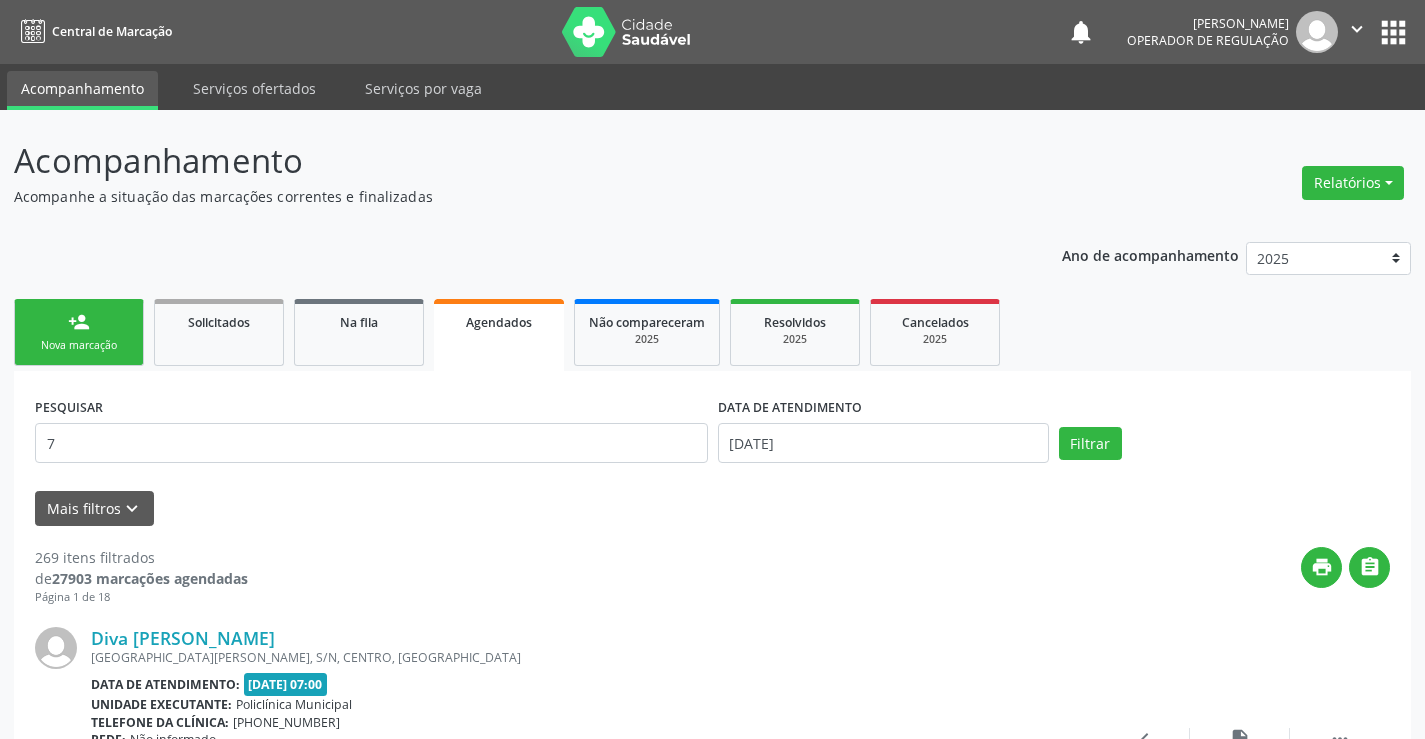 click on "PESQUISAR
7" at bounding box center (371, 434) 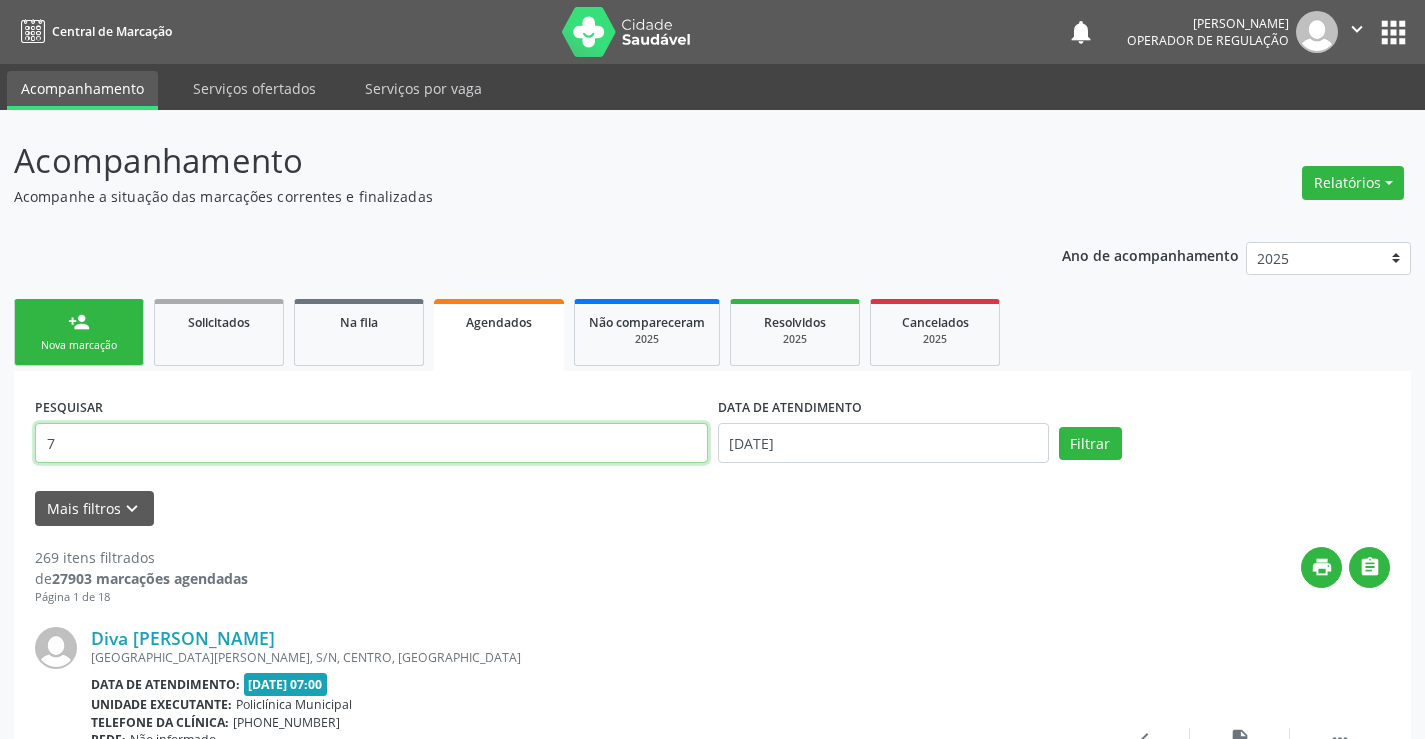 click on "7" at bounding box center [371, 443] 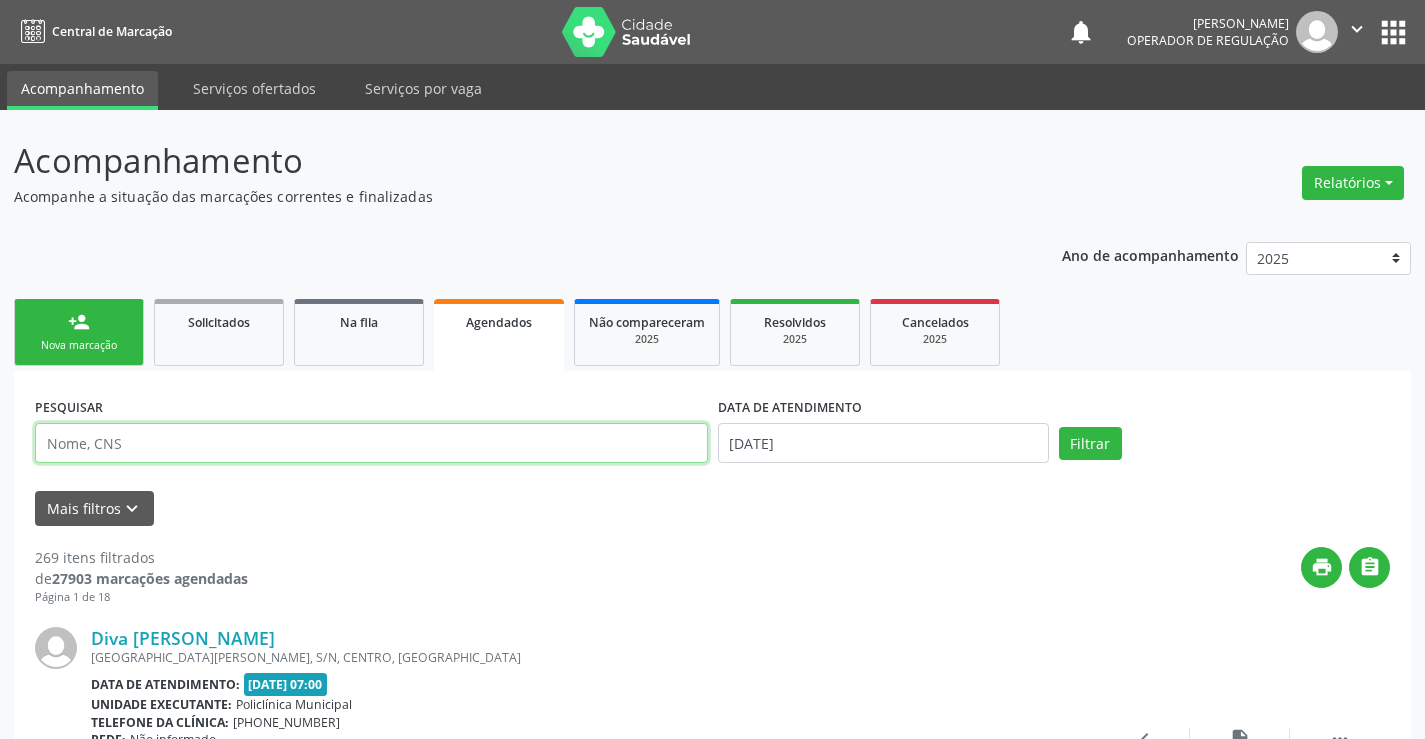 click at bounding box center [371, 443] 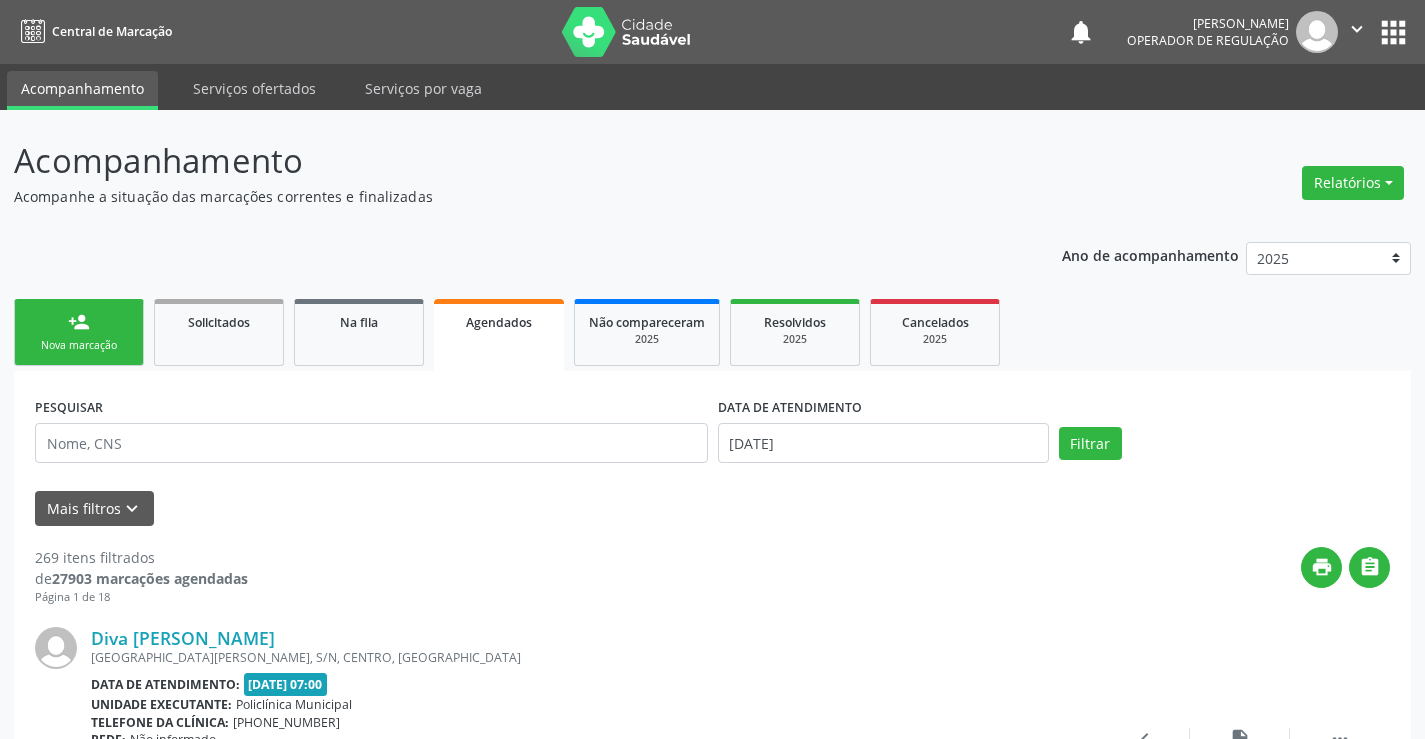 click on "Agendados" at bounding box center (499, 322) 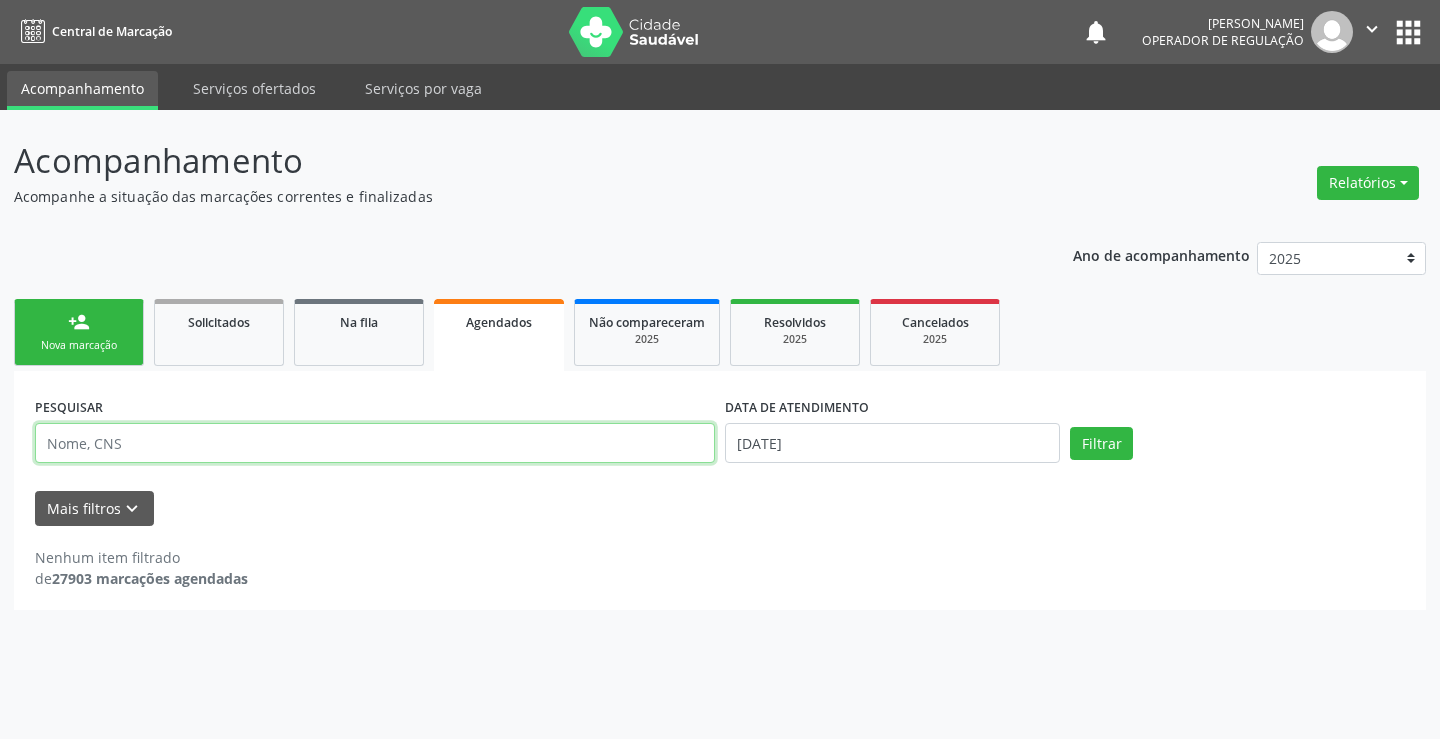 click at bounding box center (375, 443) 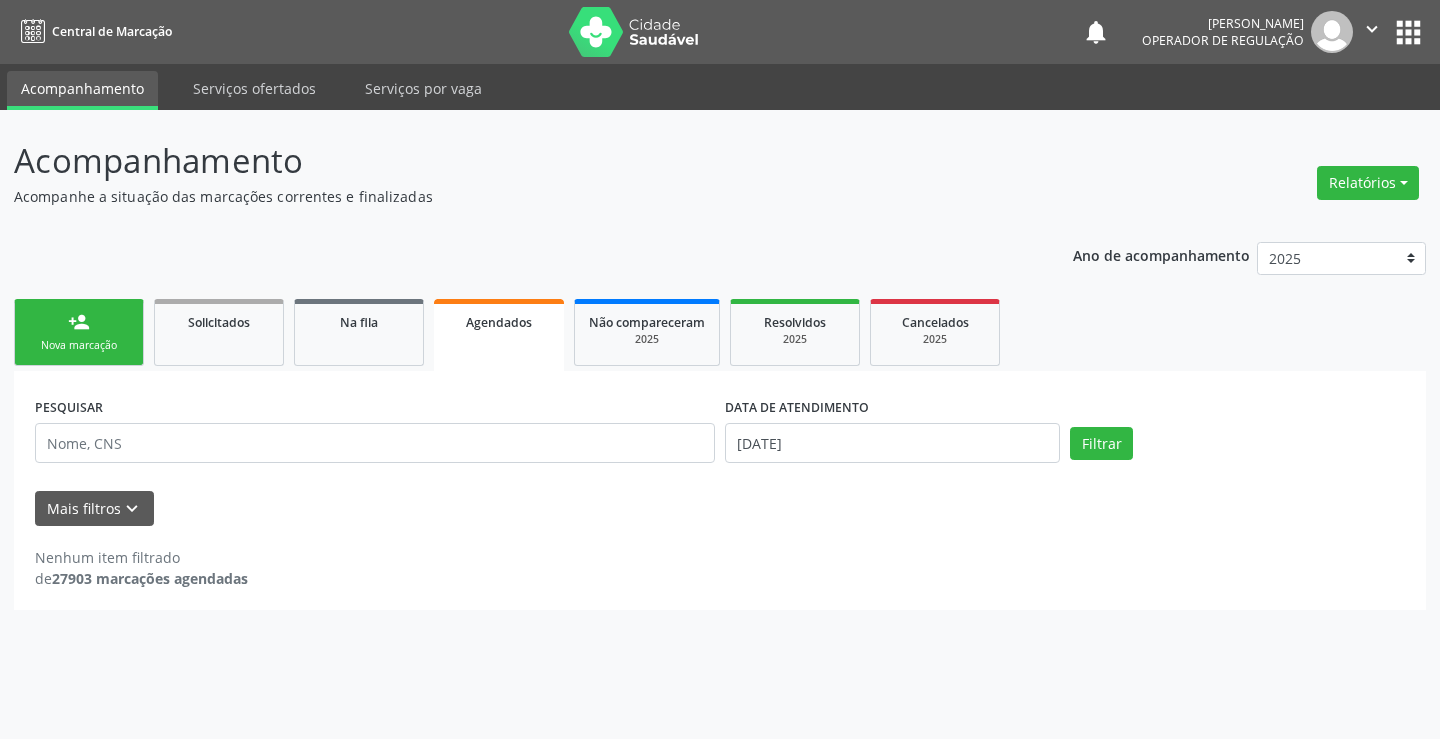click on "Agendados" at bounding box center (499, 335) 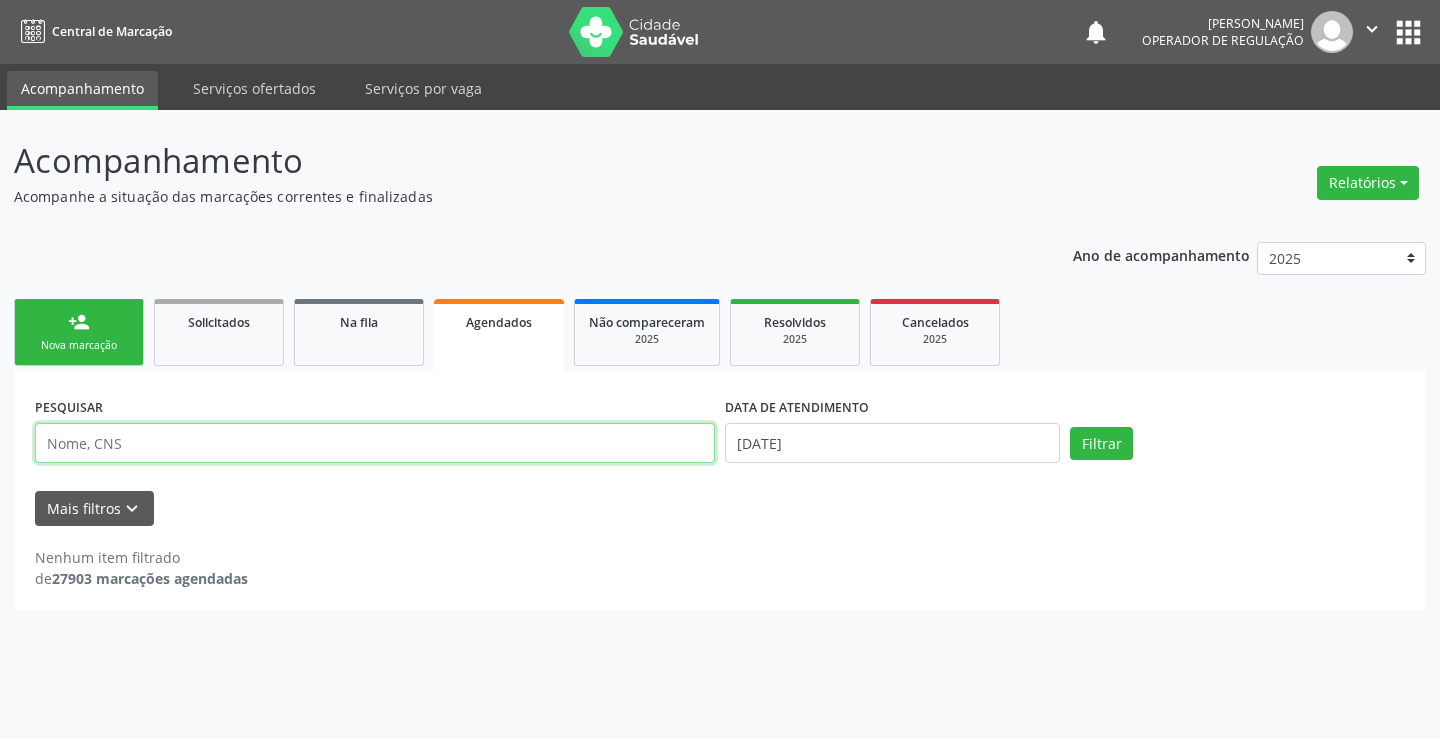 click at bounding box center (375, 443) 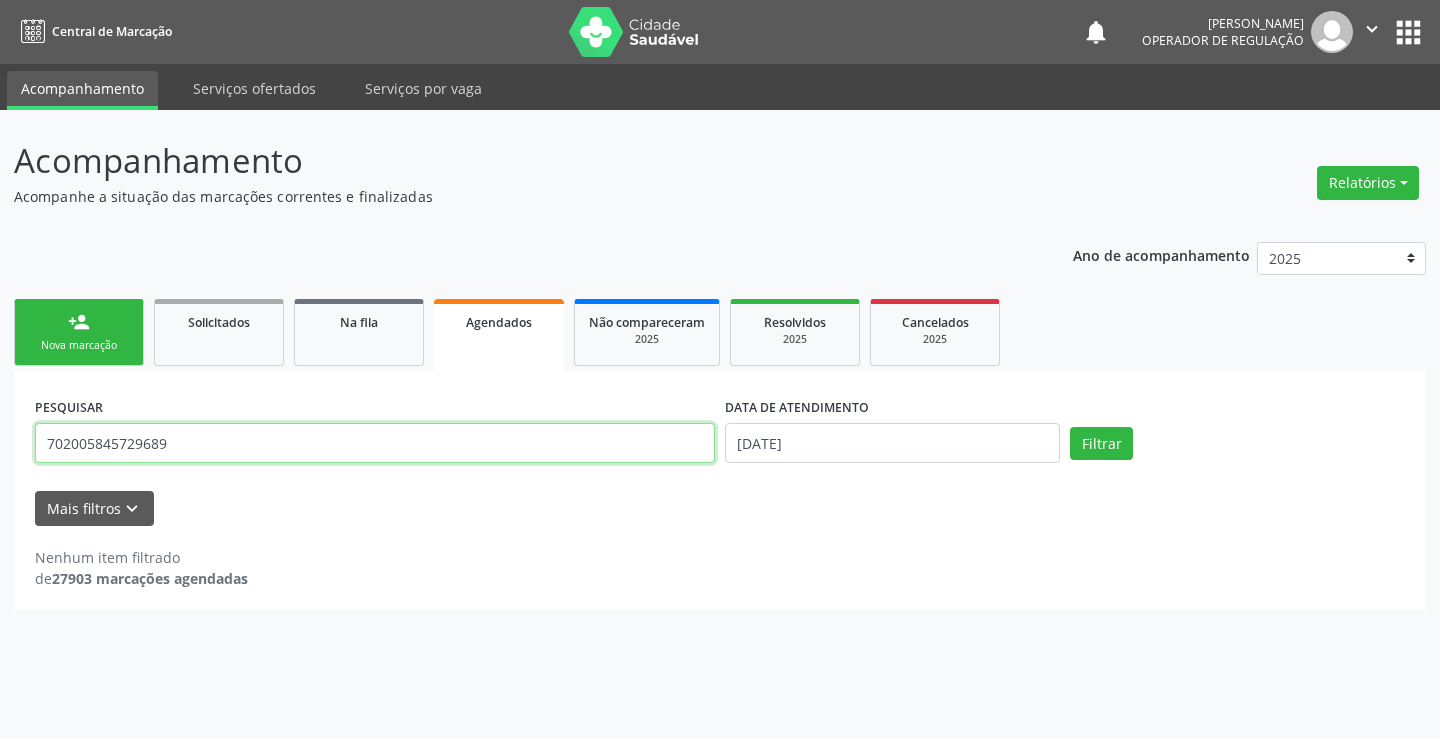 type on "702005845729689" 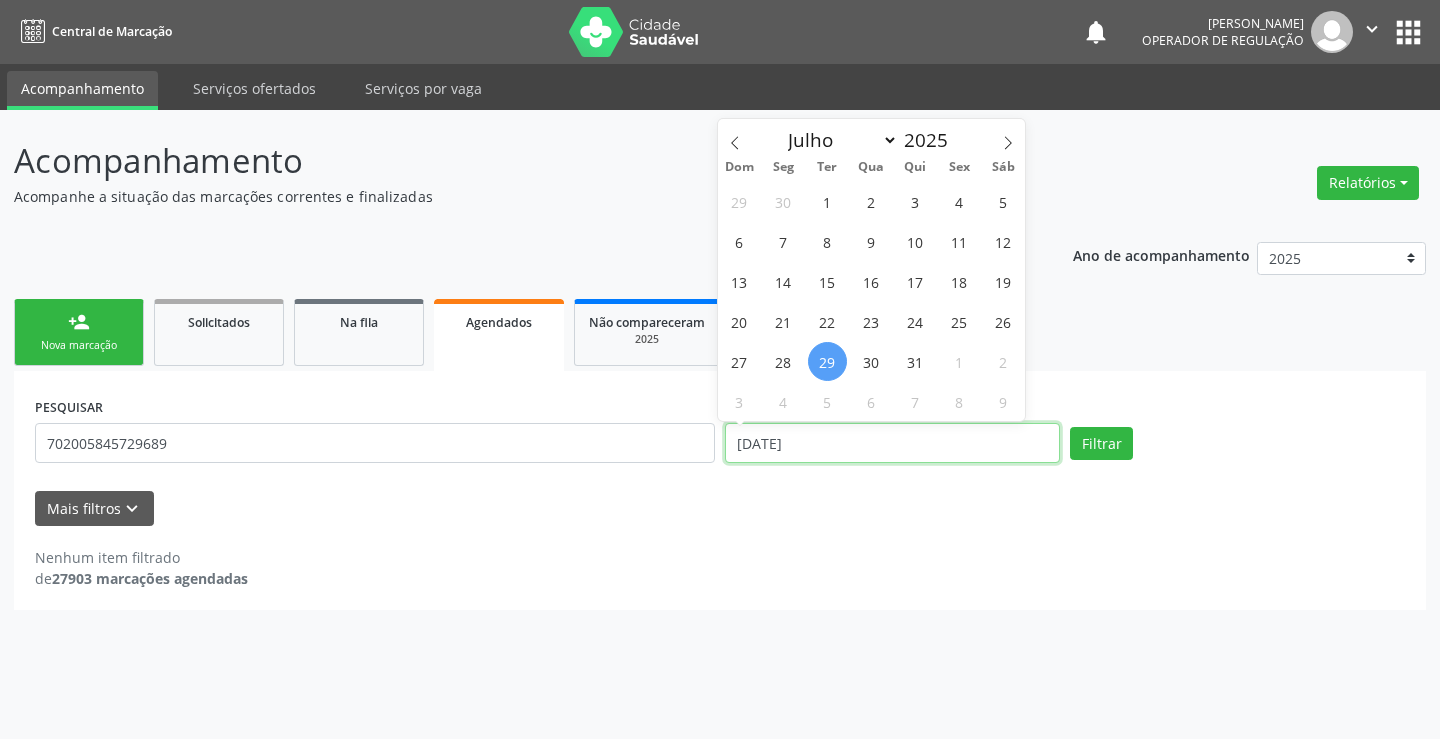 click on "[DATE]" at bounding box center [892, 443] 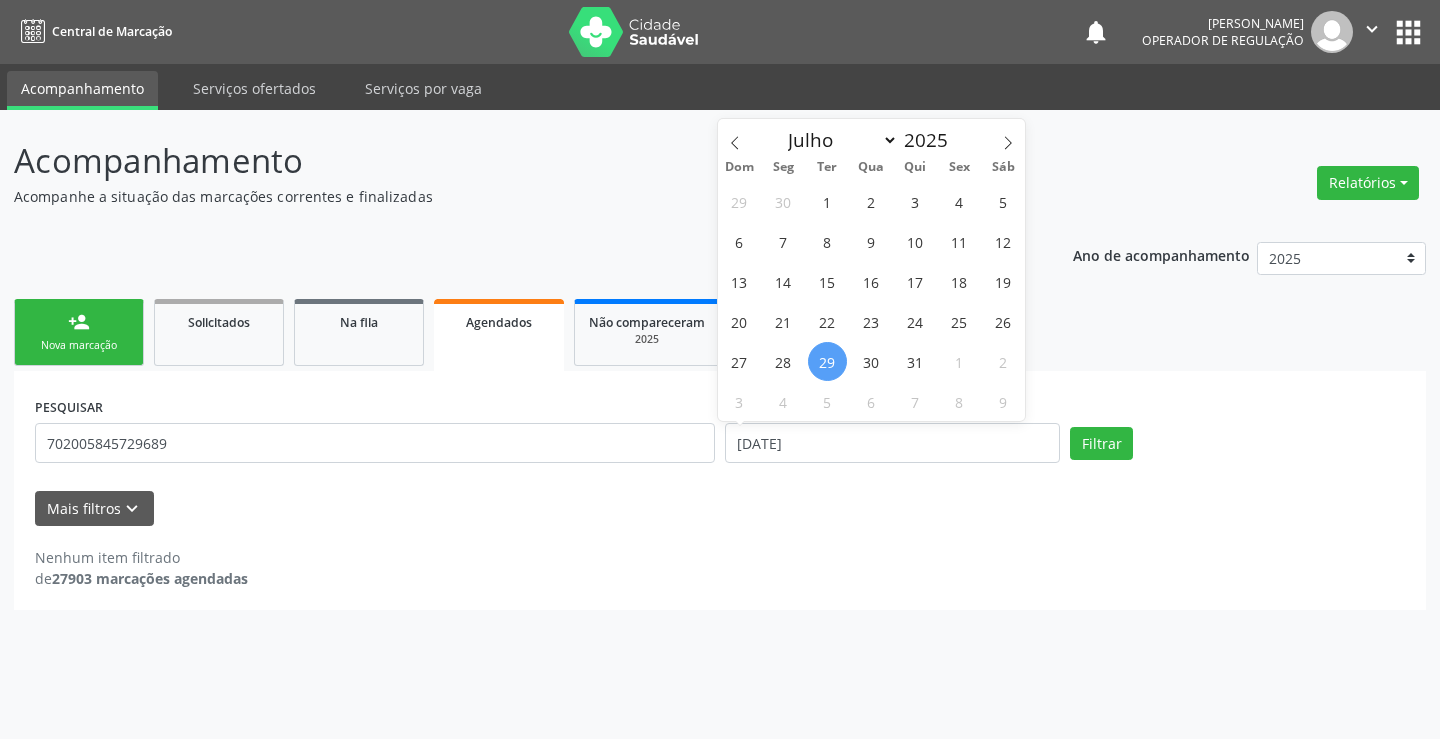 click on "29" at bounding box center (827, 361) 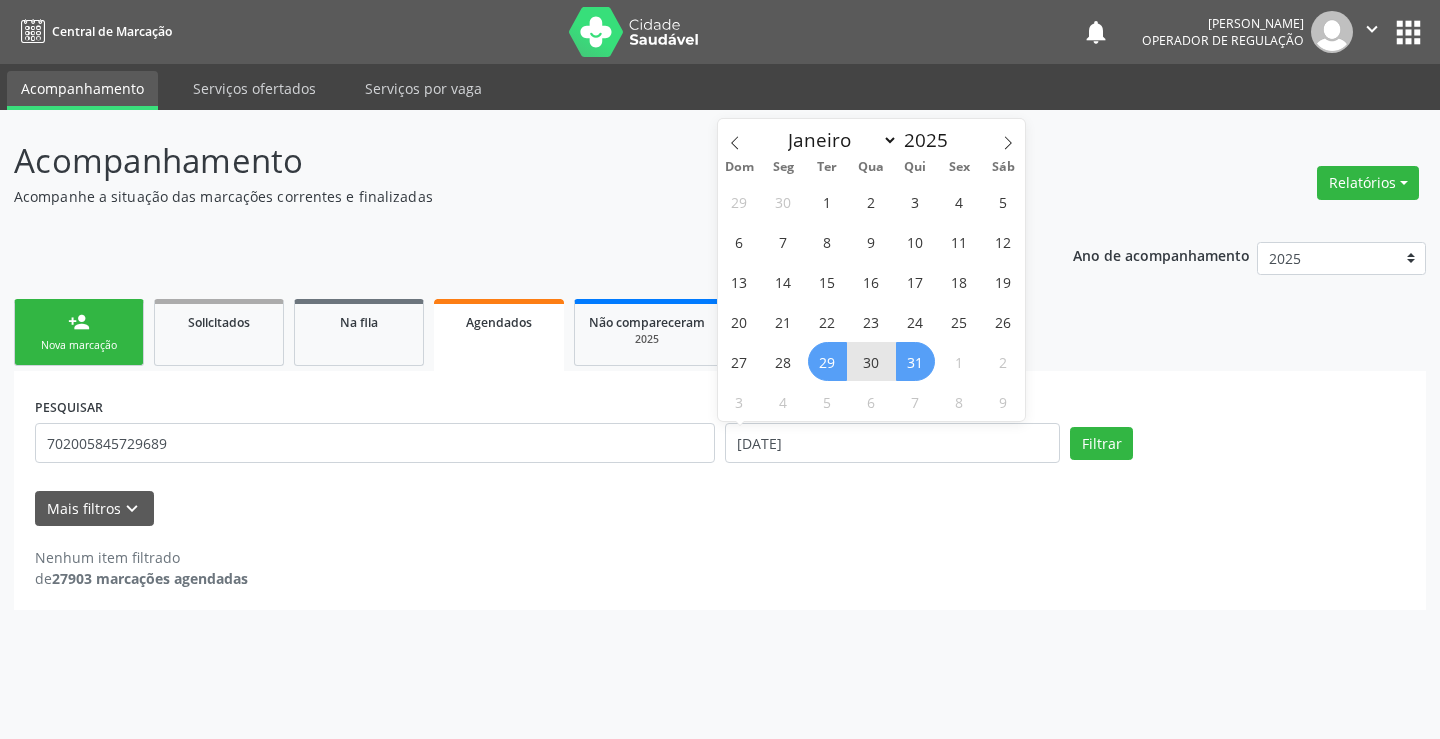 click on "31" at bounding box center (915, 361) 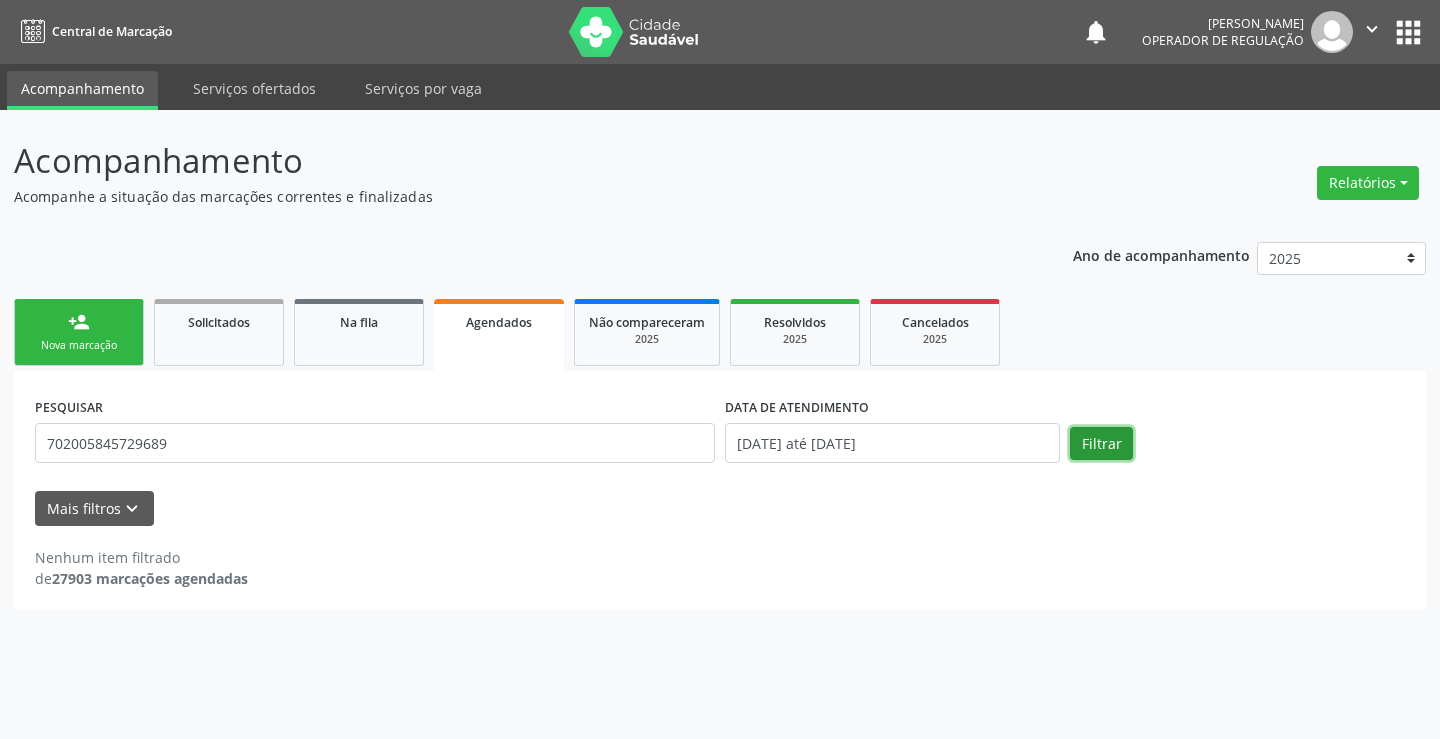 click on "Filtrar" at bounding box center [1101, 444] 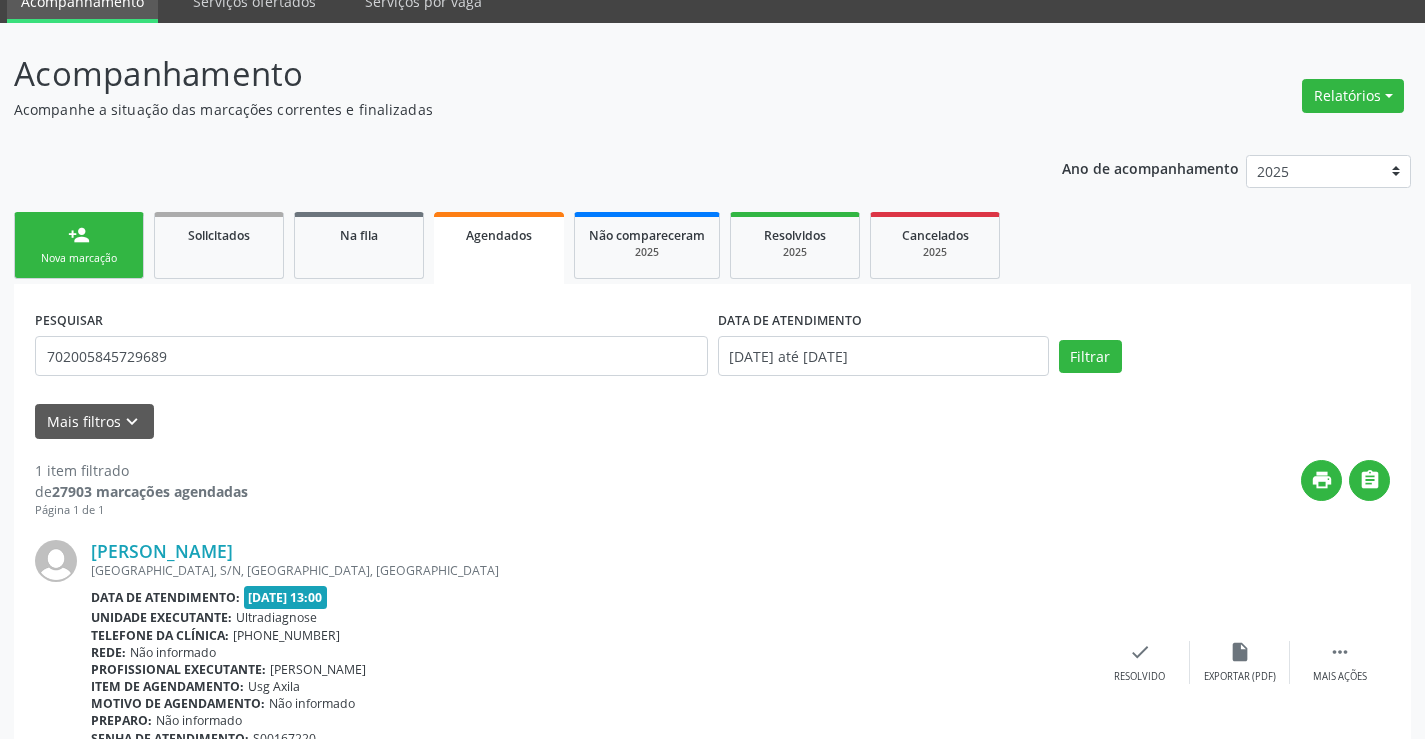 scroll, scrollTop: 189, scrollLeft: 0, axis: vertical 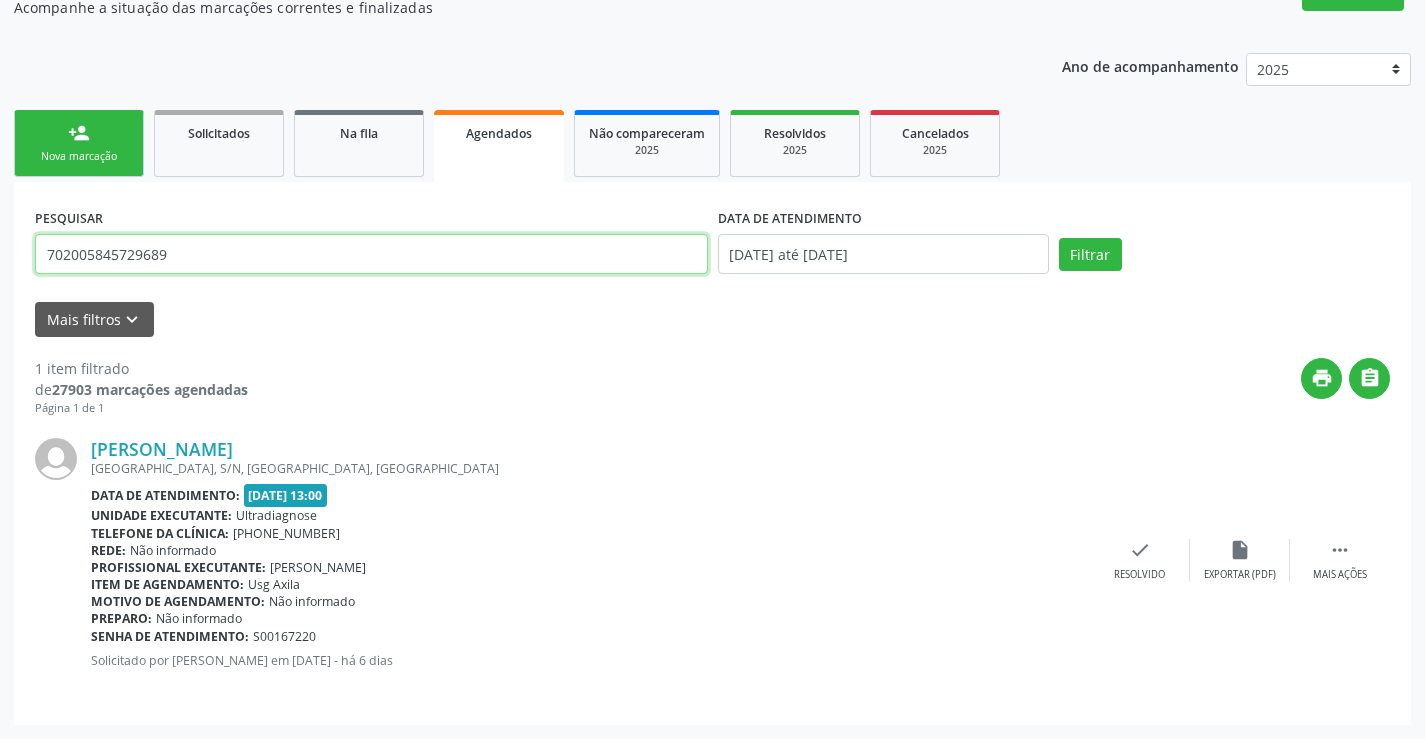 click on "702005845729689" at bounding box center [371, 254] 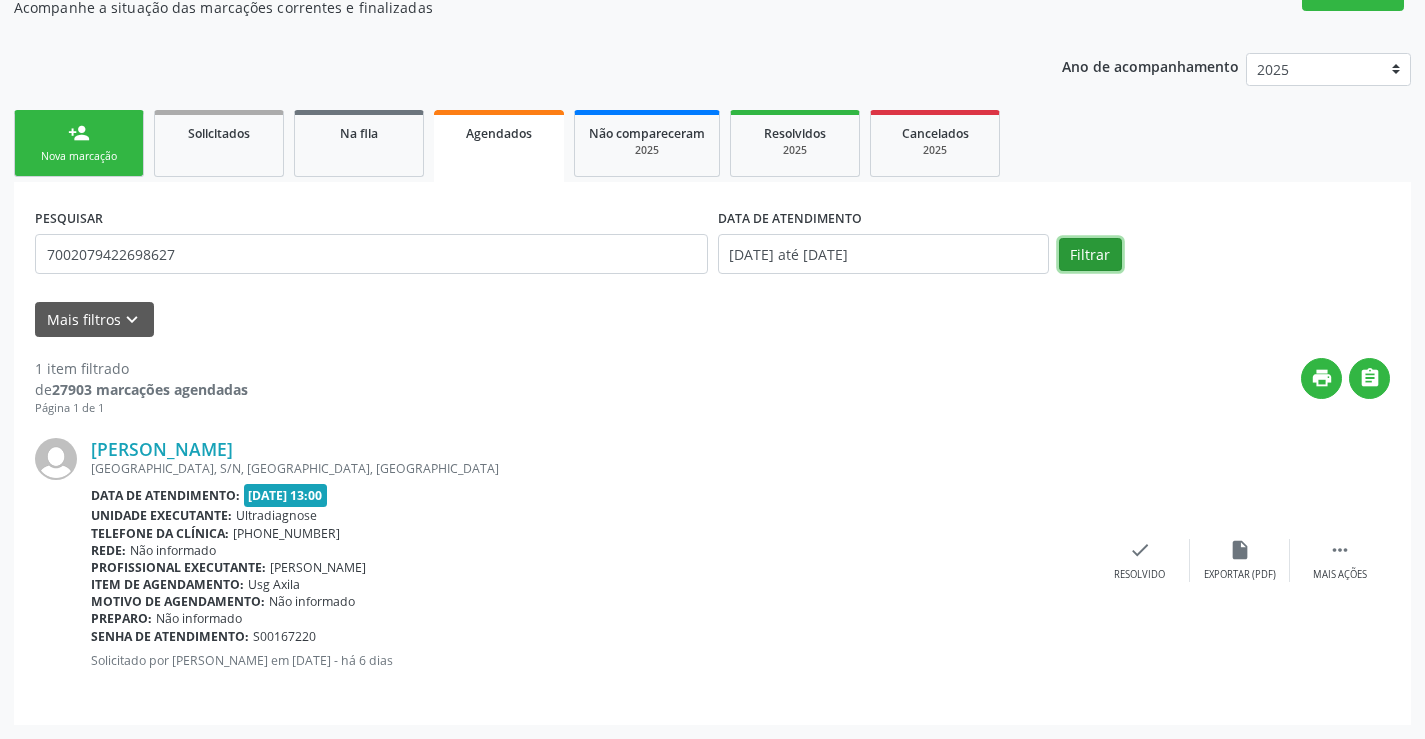 click on "Filtrar" at bounding box center [1090, 255] 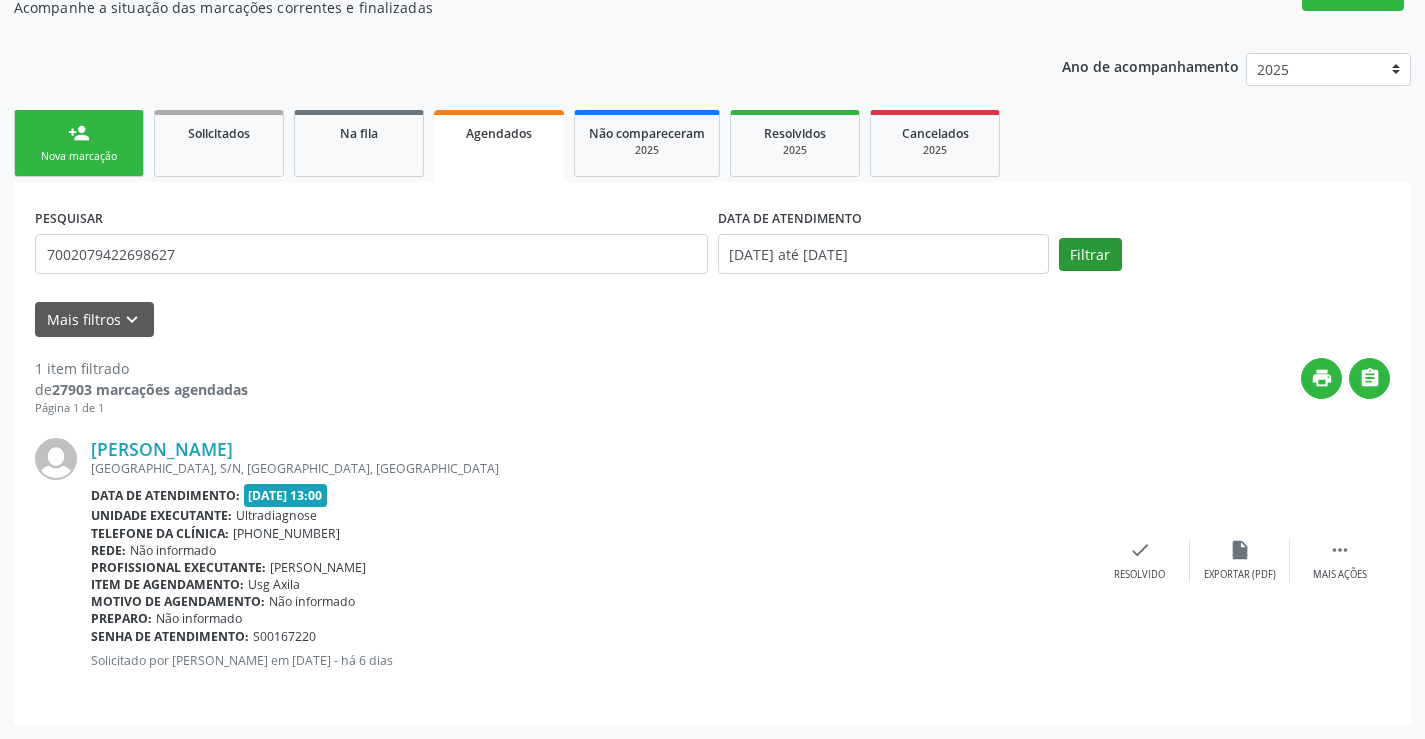 scroll, scrollTop: 0, scrollLeft: 0, axis: both 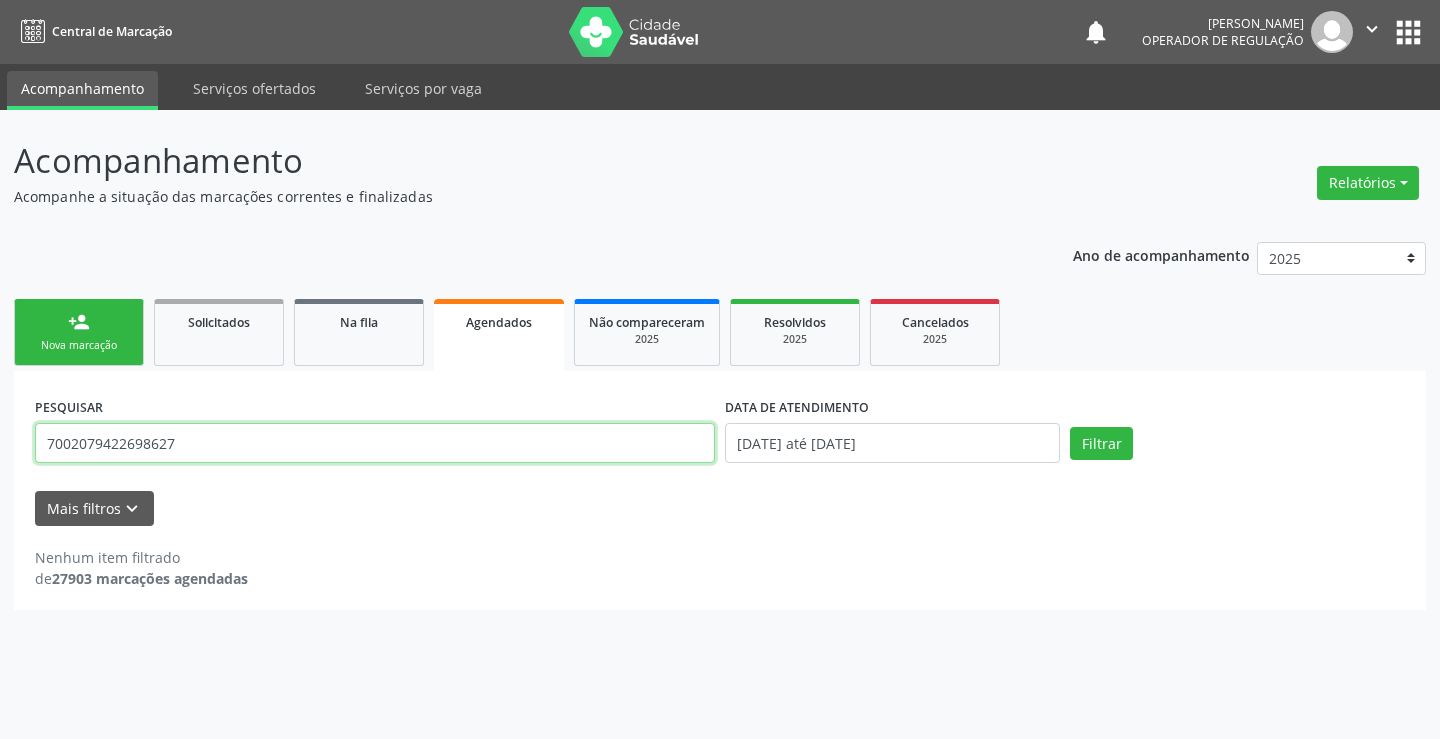 click on "7002079422698627" at bounding box center (375, 443) 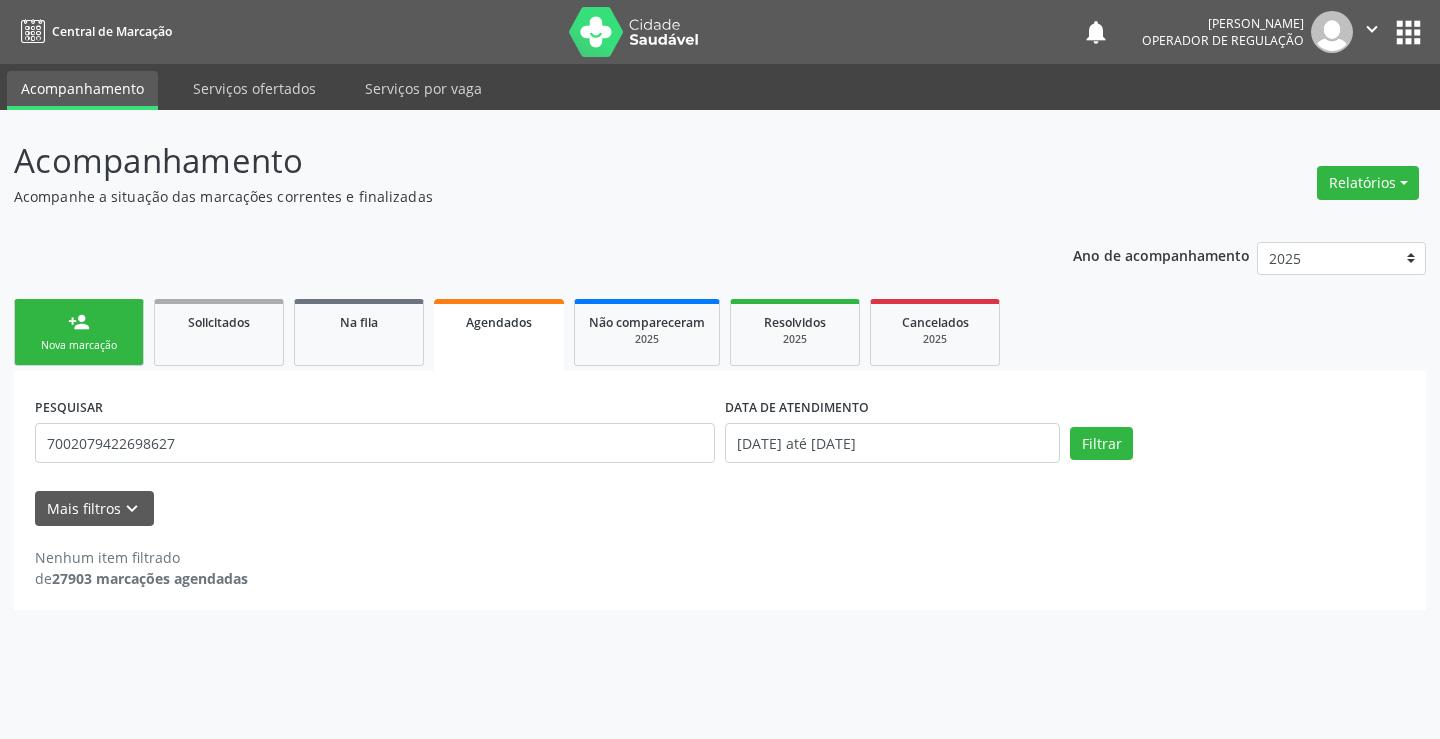click on "Agendados" at bounding box center (499, 322) 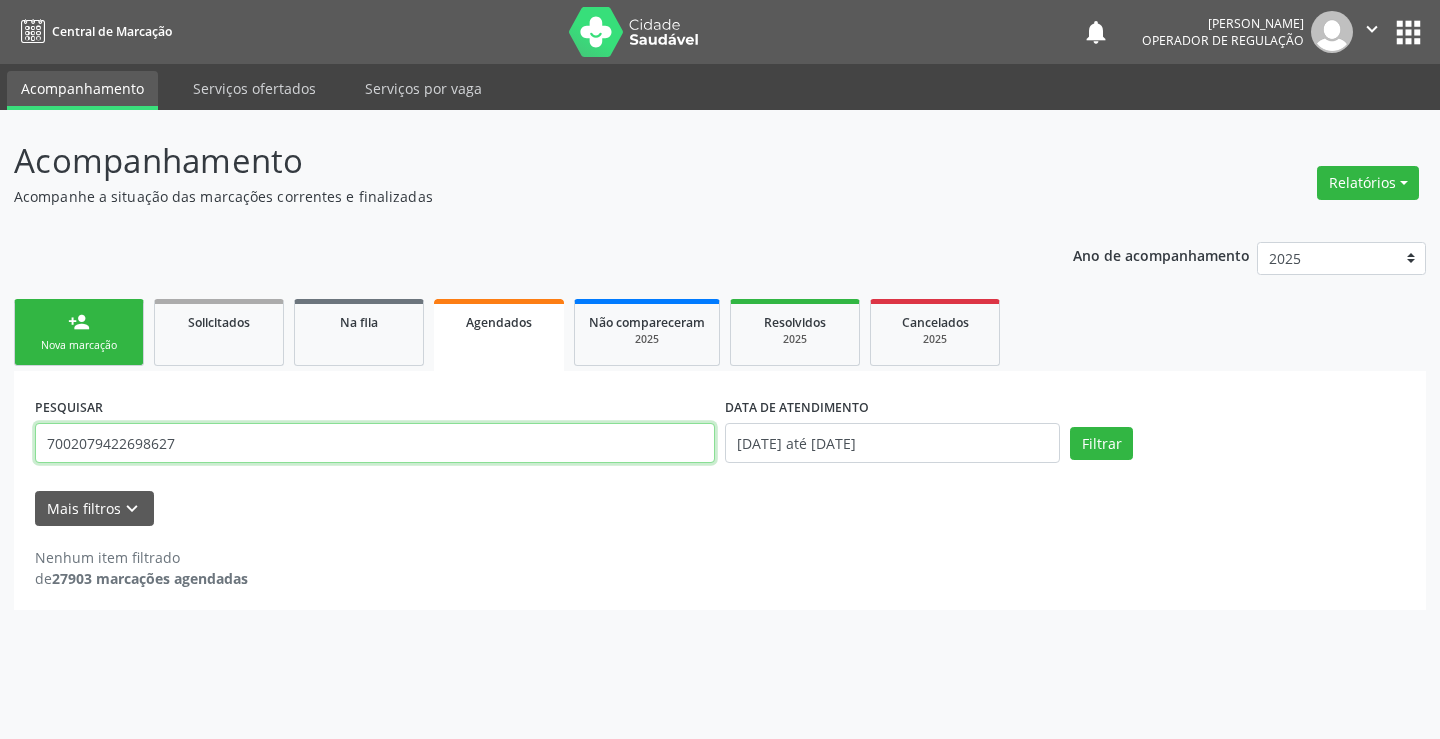 click on "7002079422698627" at bounding box center (375, 443) 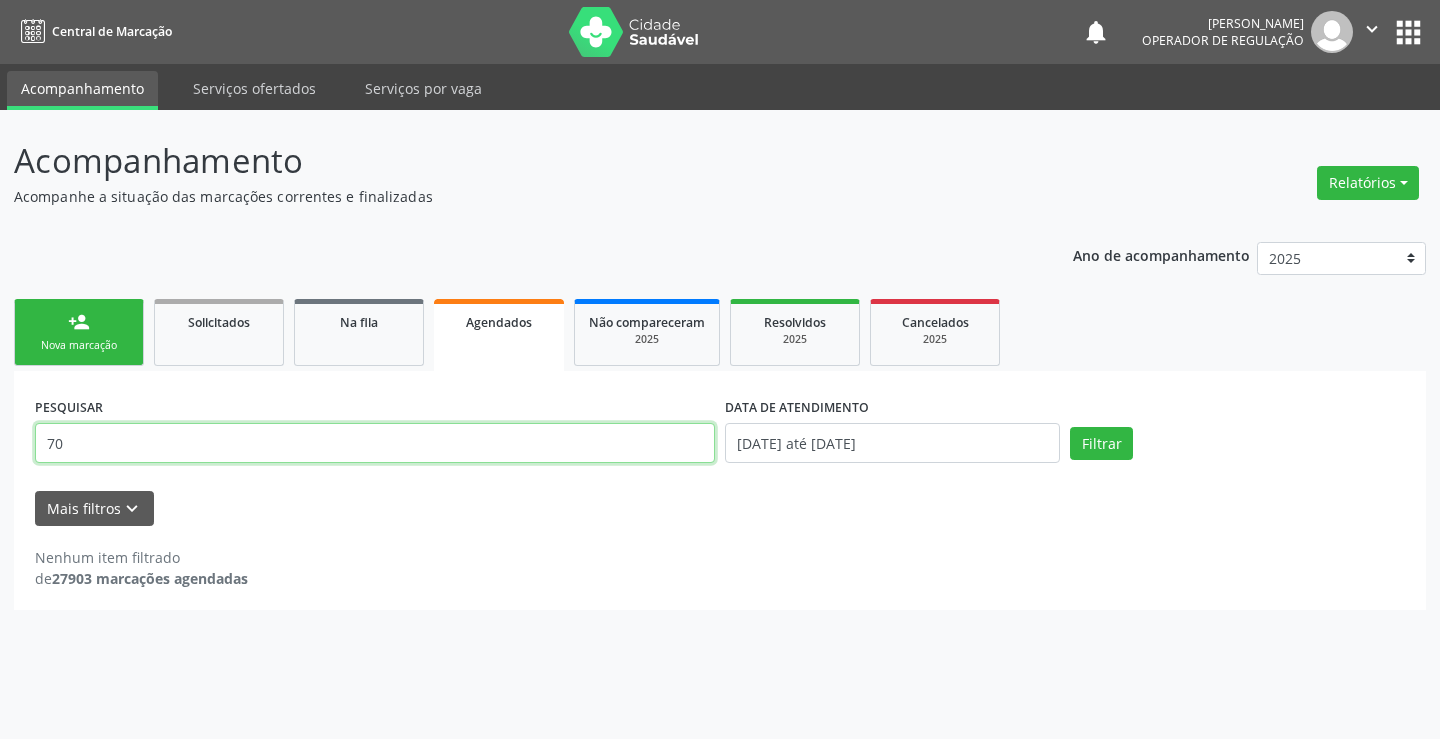 type on "7" 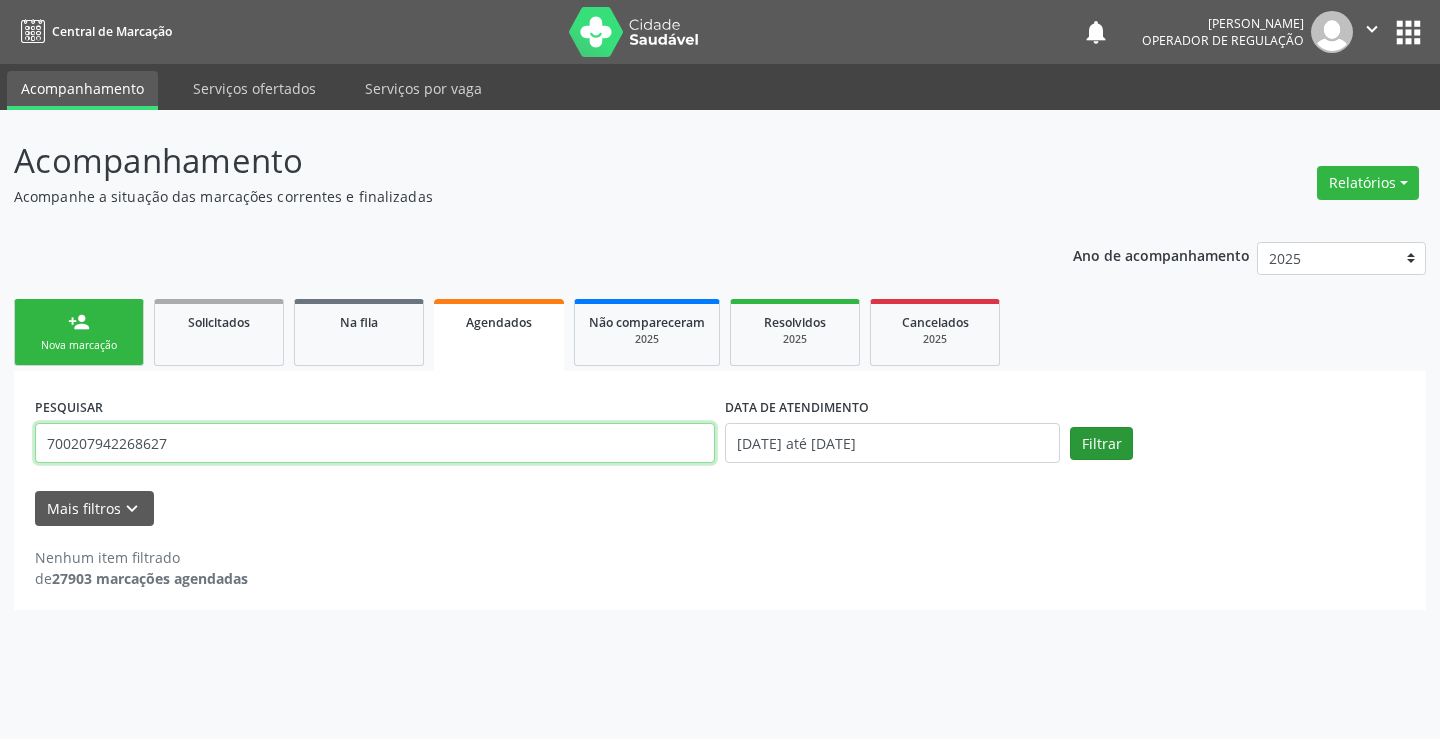 type on "700207942268627" 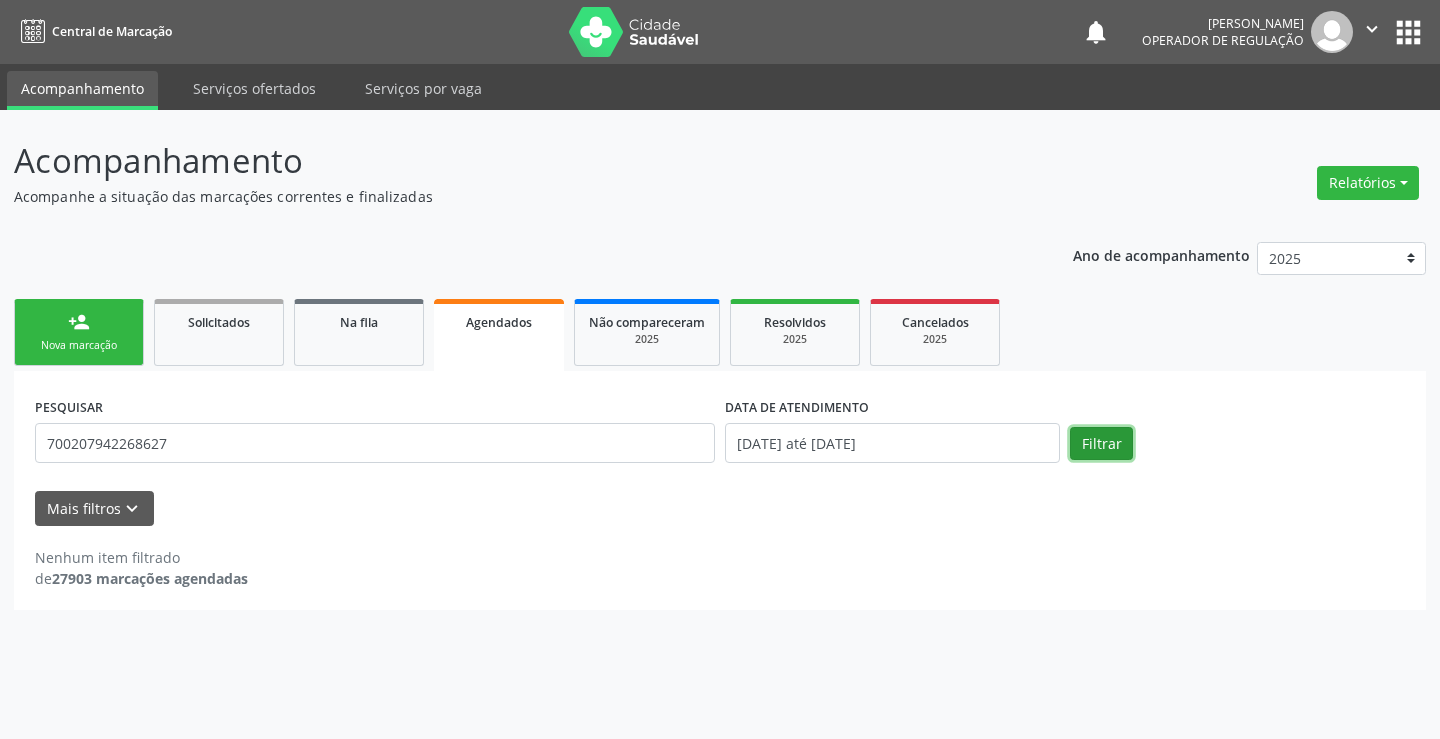 click on "Filtrar" at bounding box center (1101, 444) 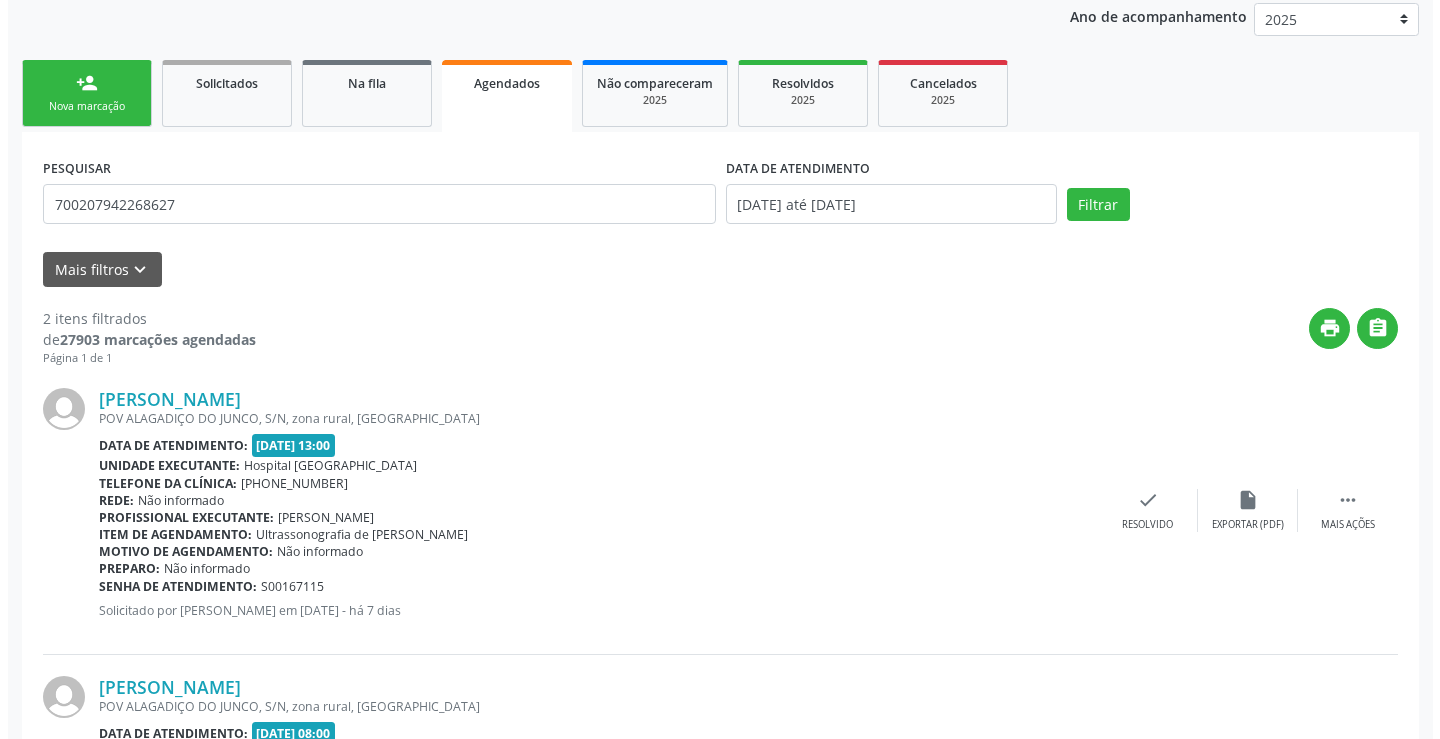 scroll, scrollTop: 0, scrollLeft: 0, axis: both 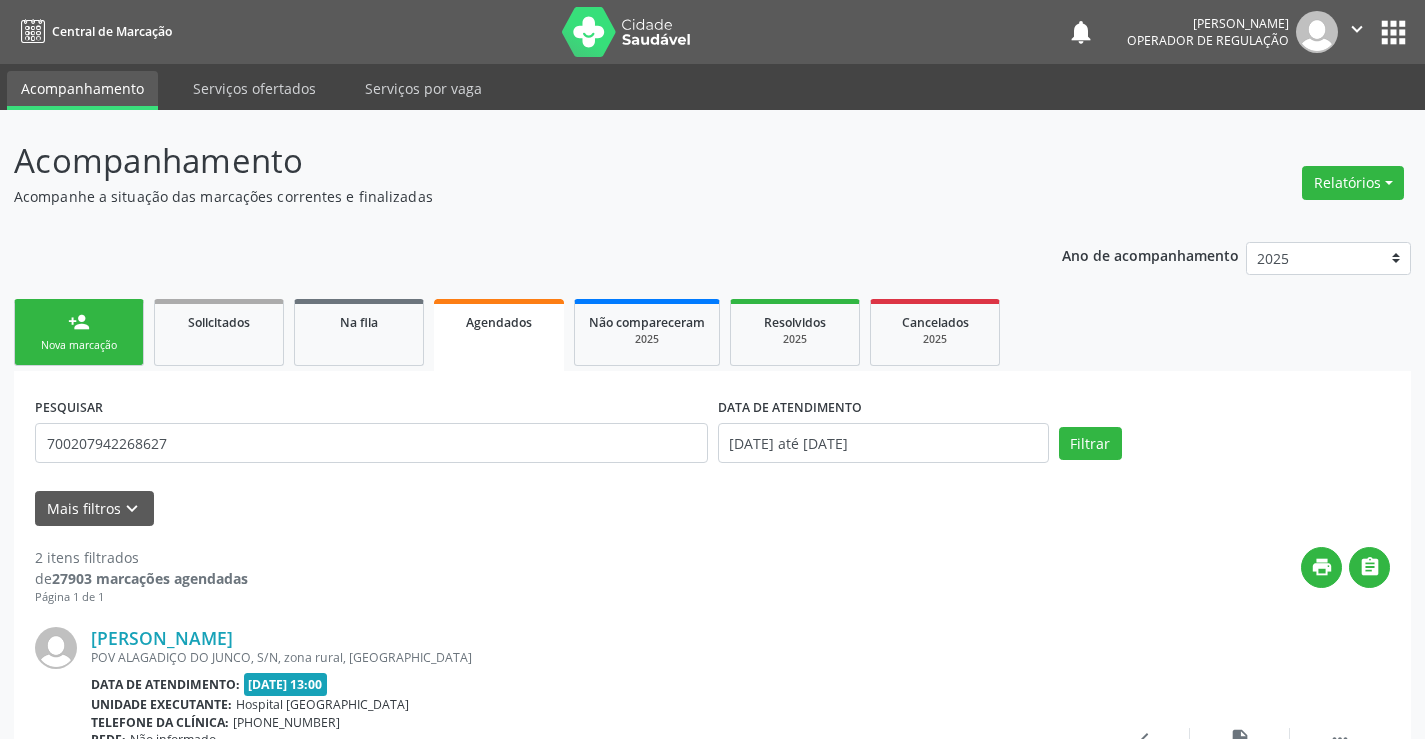 click on "Agendados" at bounding box center (499, 321) 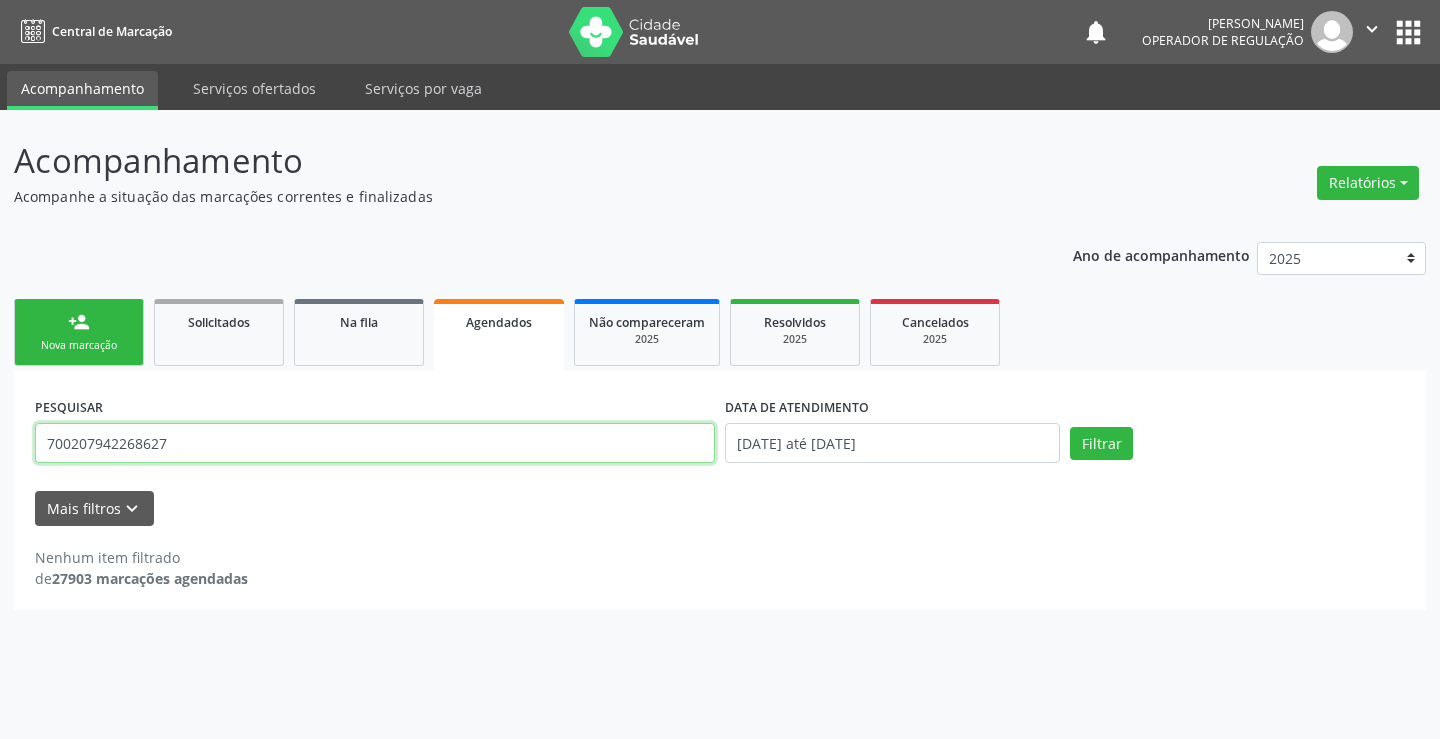 click on "700207942268627" at bounding box center [375, 443] 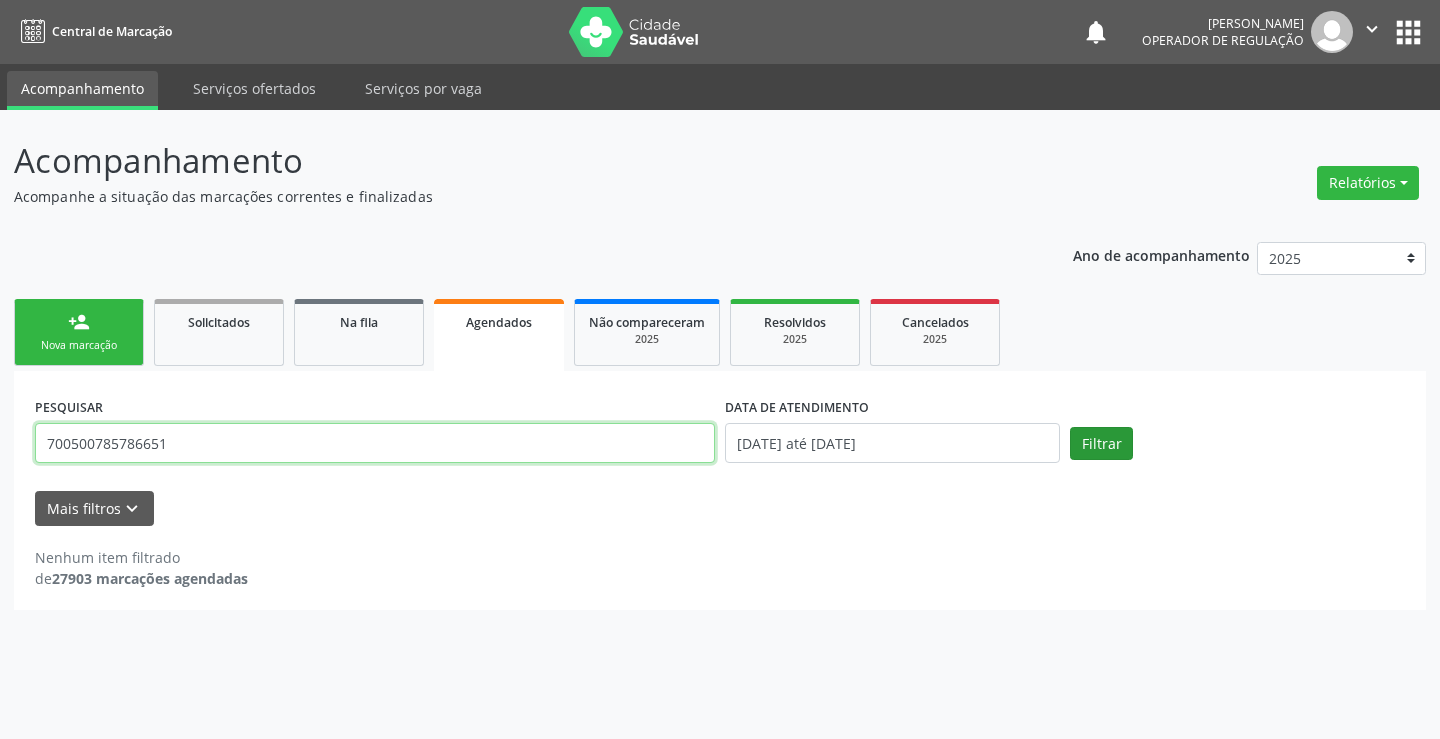type on "700500785786651" 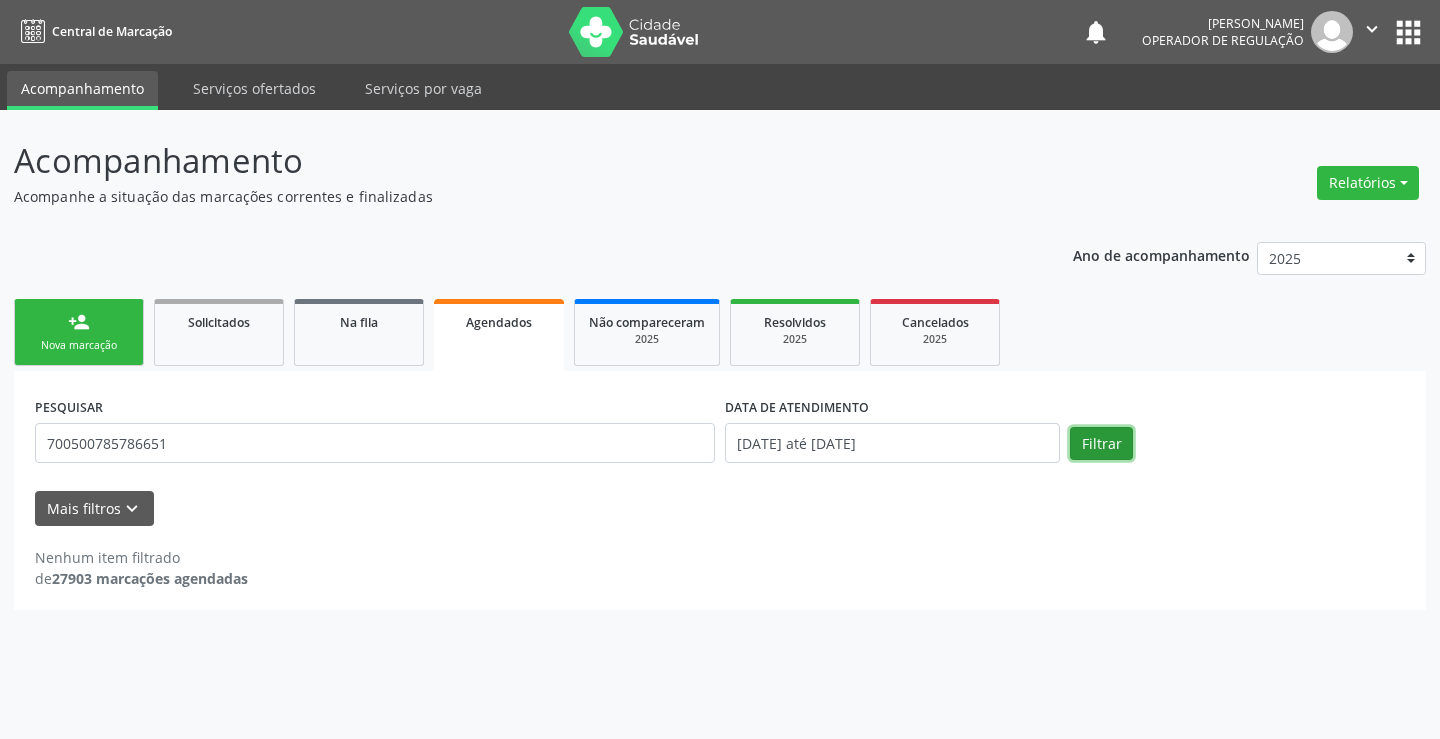click on "Filtrar" at bounding box center [1101, 444] 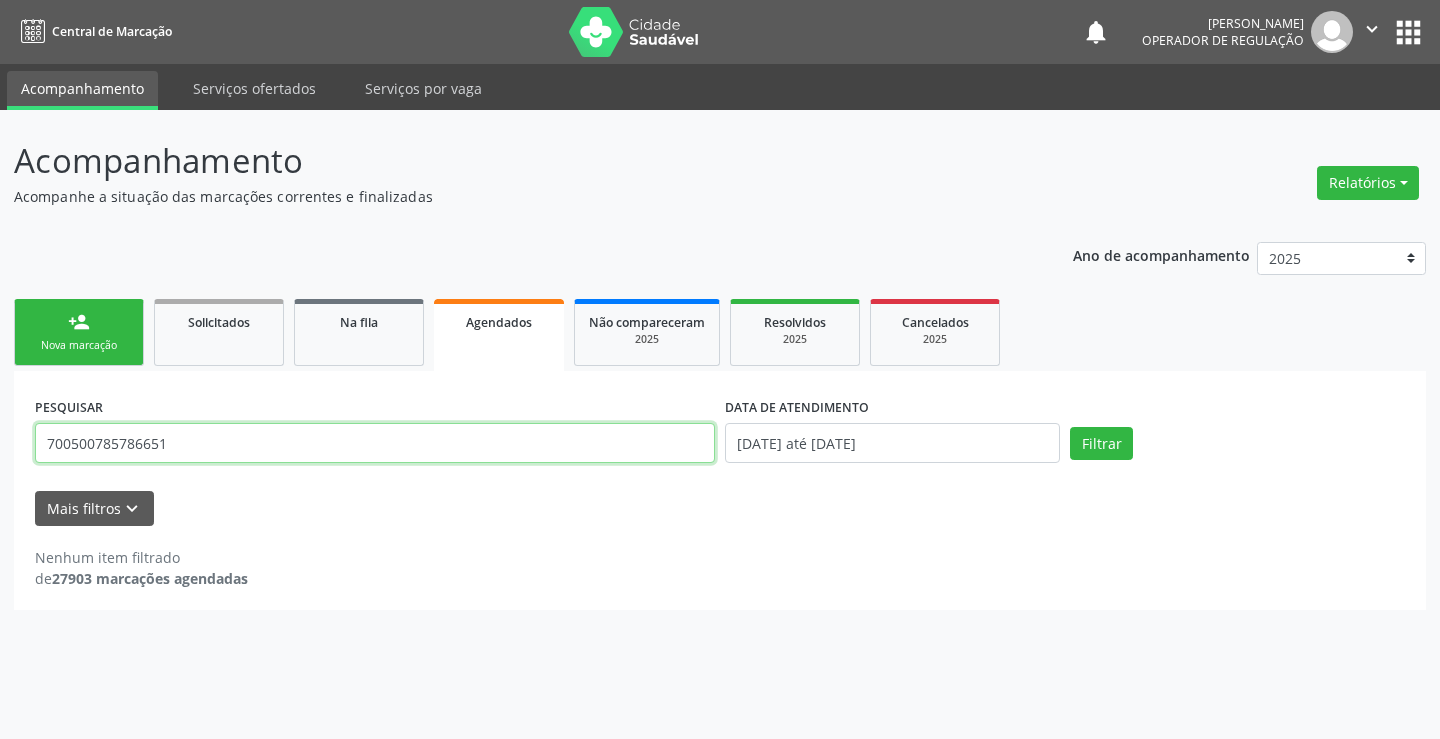 click on "700500785786651" at bounding box center [375, 443] 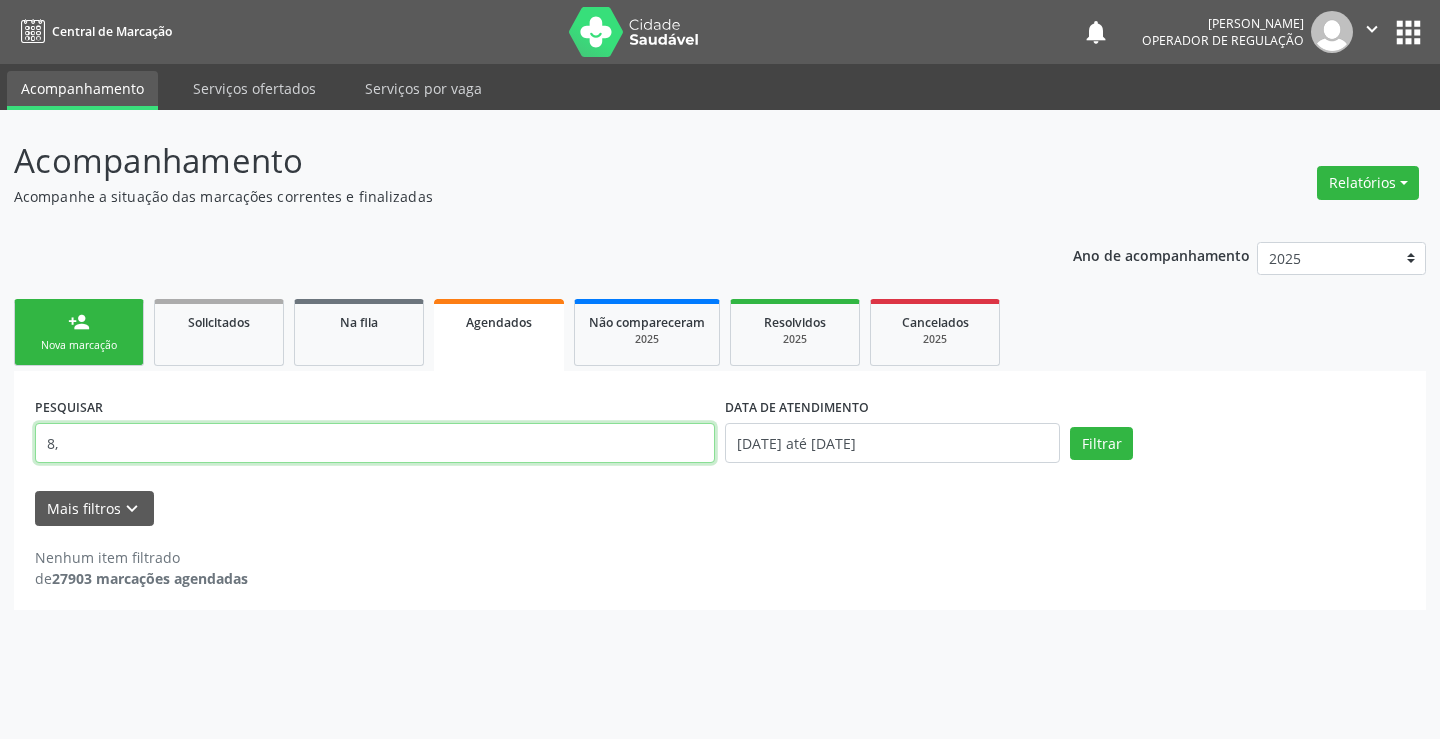 type on "8" 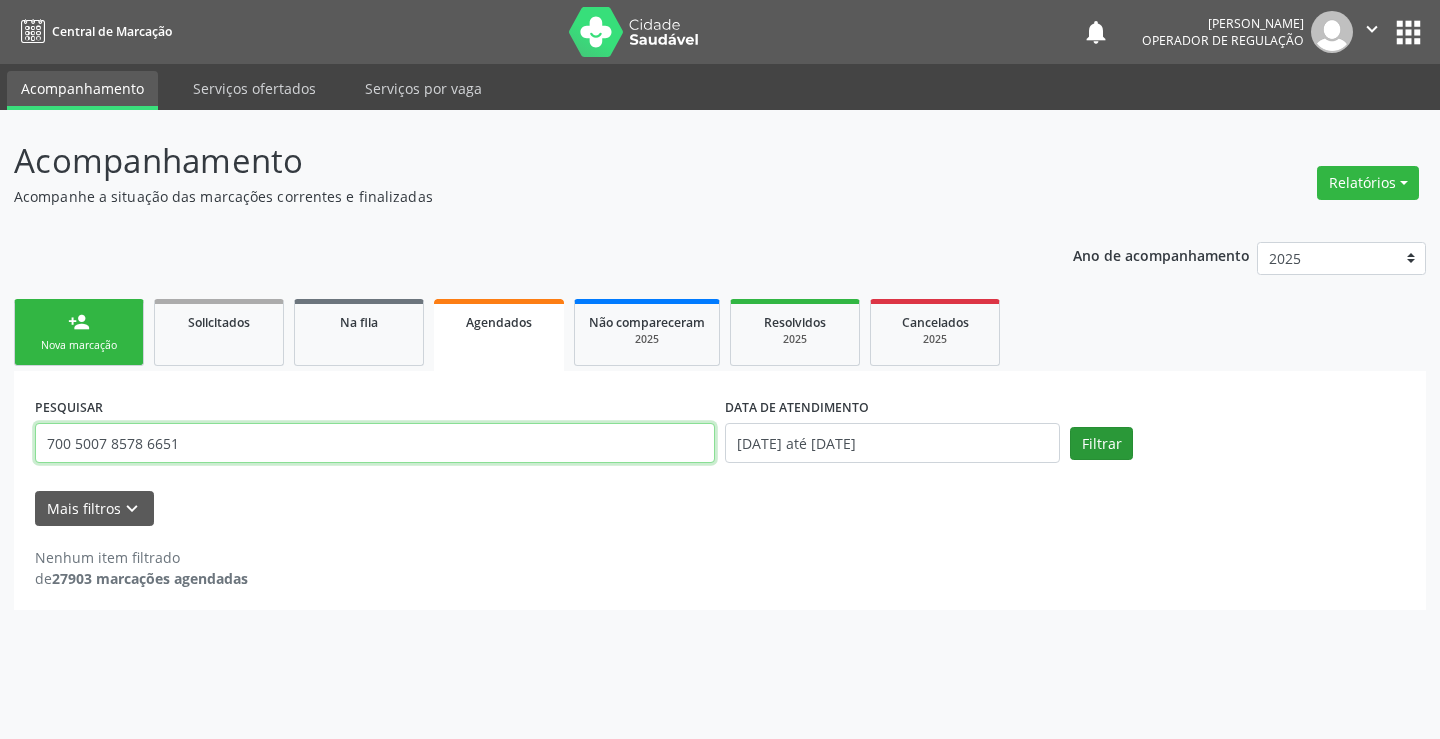 type on "700 5007 8578 6651" 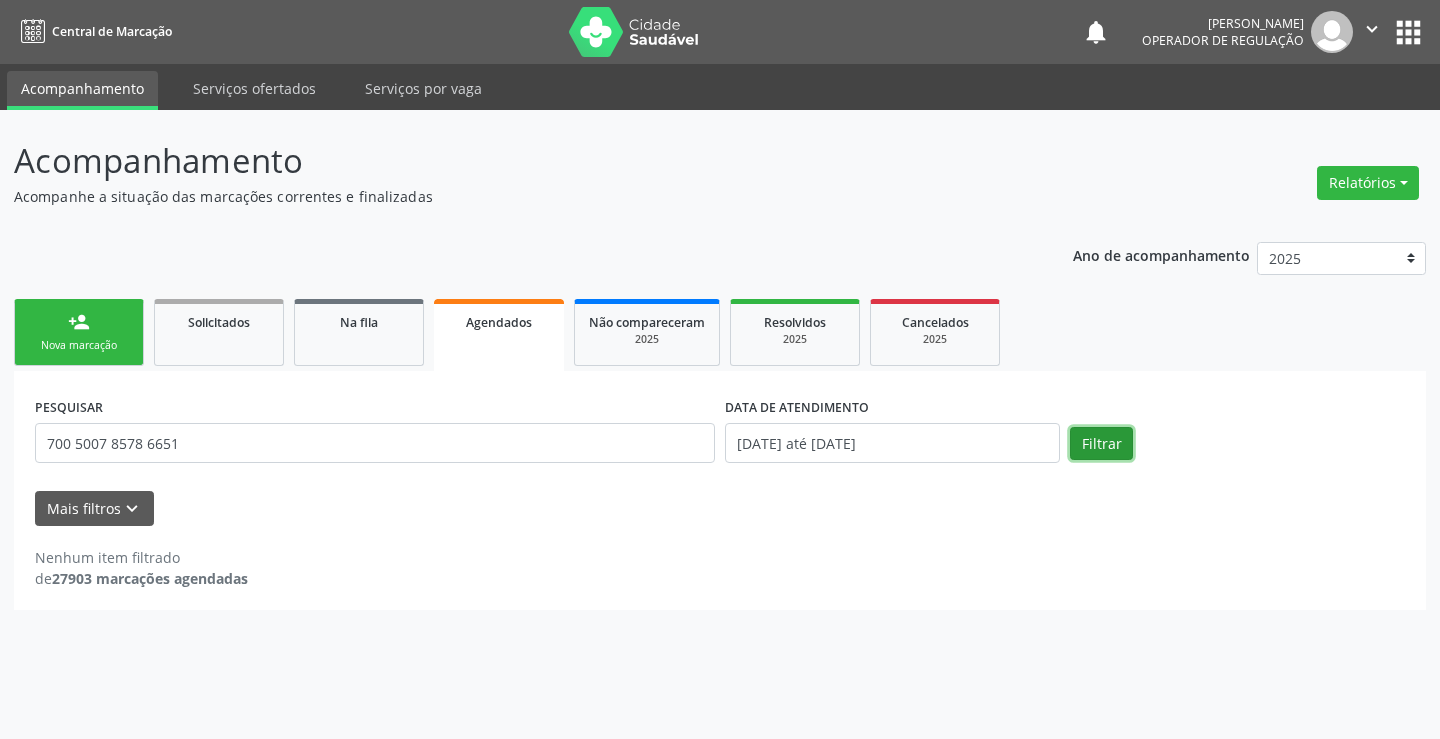 click on "Filtrar" at bounding box center [1101, 444] 